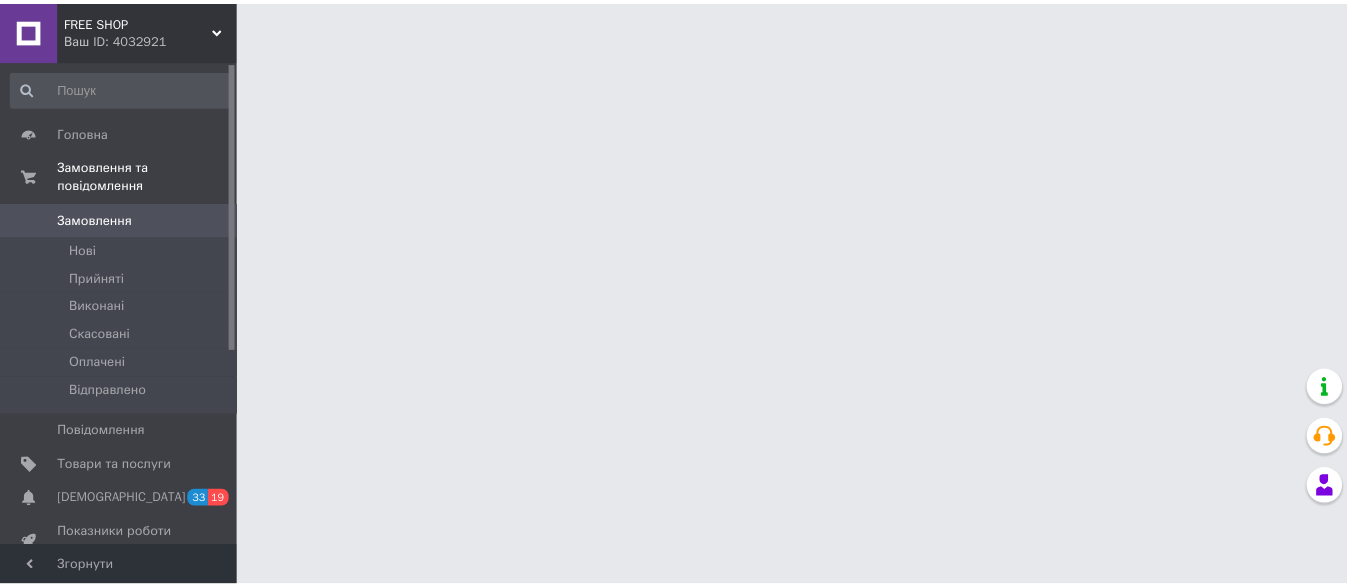 scroll, scrollTop: 0, scrollLeft: 0, axis: both 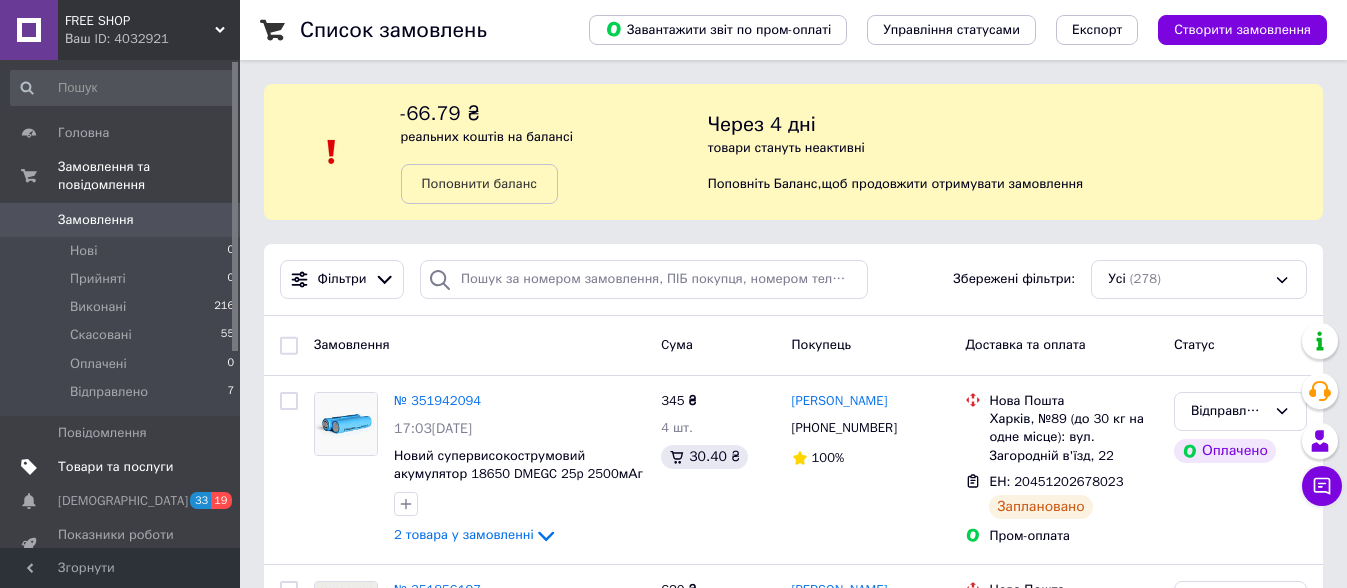 click on "Товари та послуги" at bounding box center [115, 467] 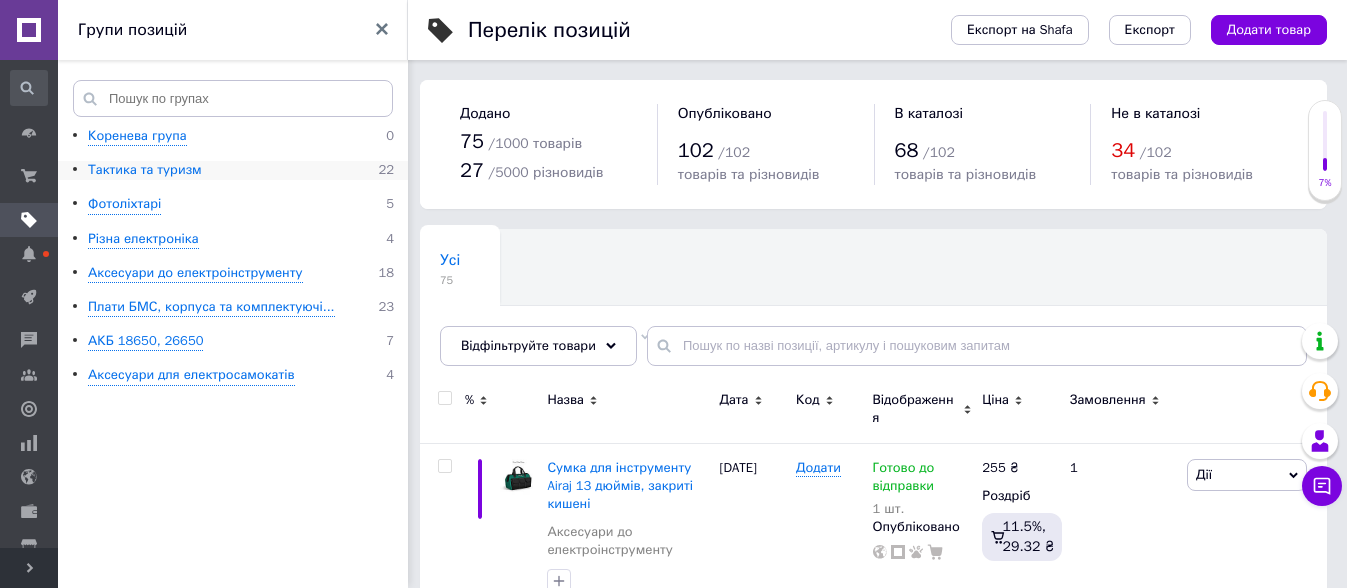 click on "Тактика та туризм" at bounding box center (145, 170) 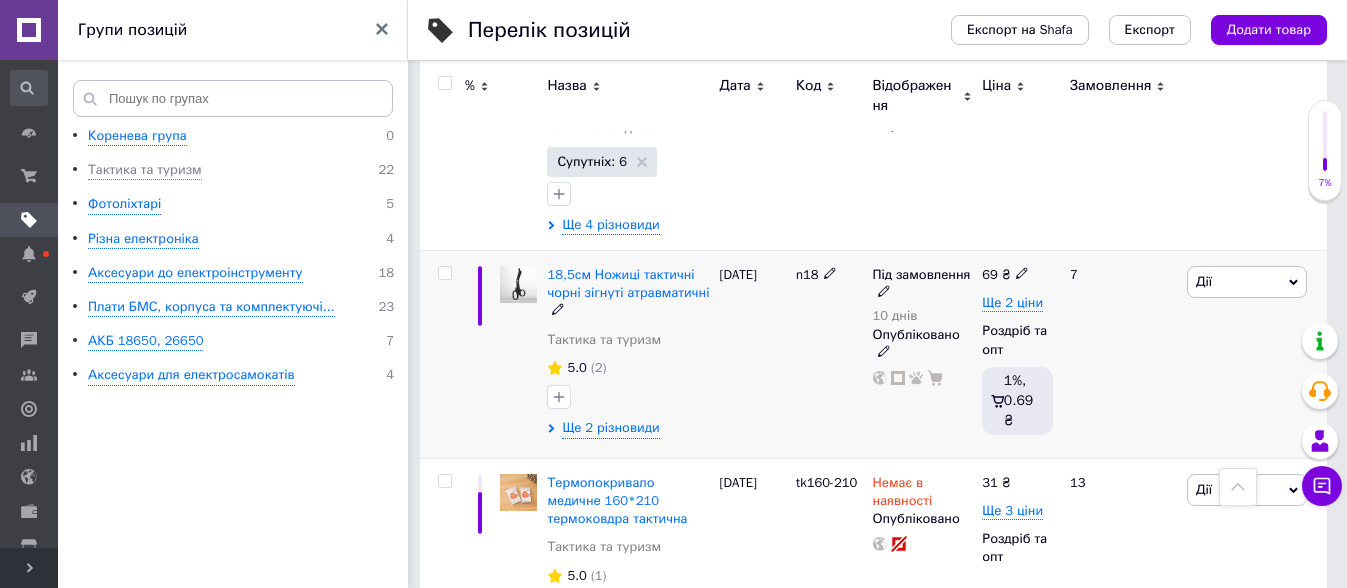 scroll, scrollTop: 500, scrollLeft: 0, axis: vertical 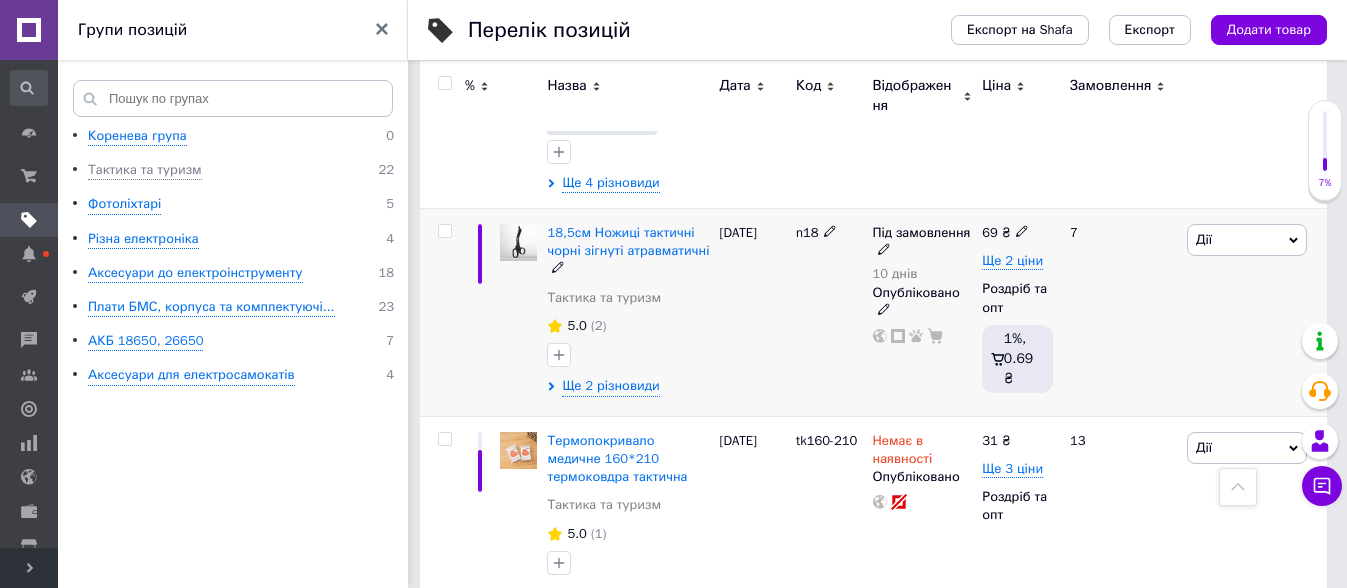 click 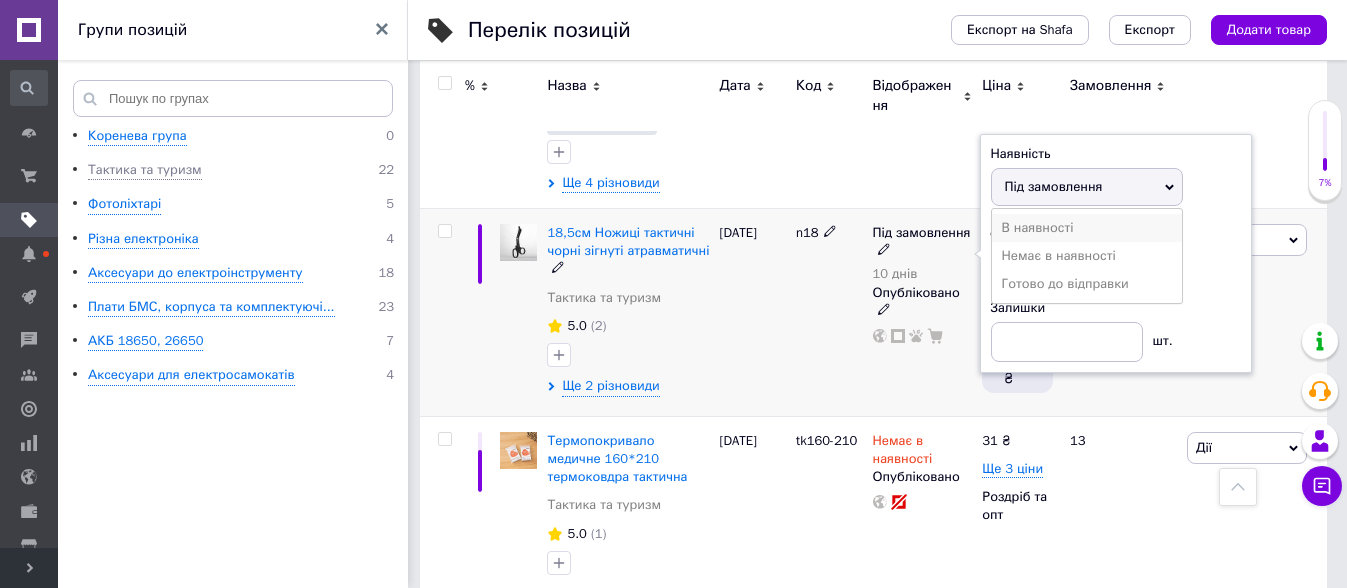 click on "В наявності" at bounding box center (1087, 228) 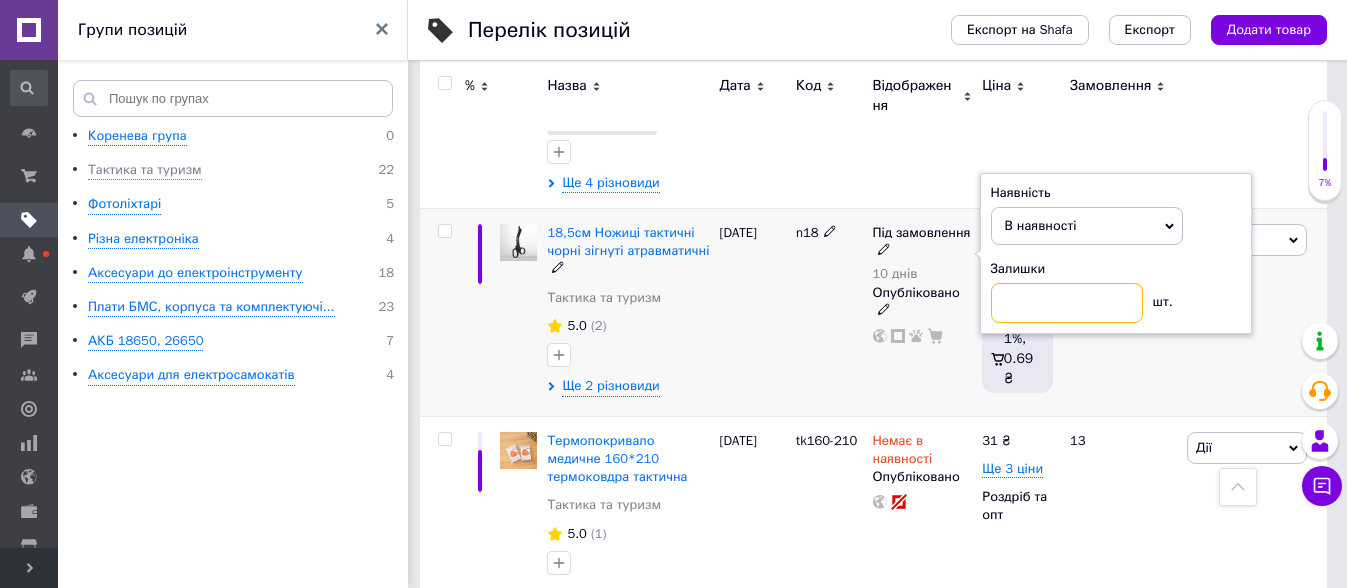 click at bounding box center (1067, 303) 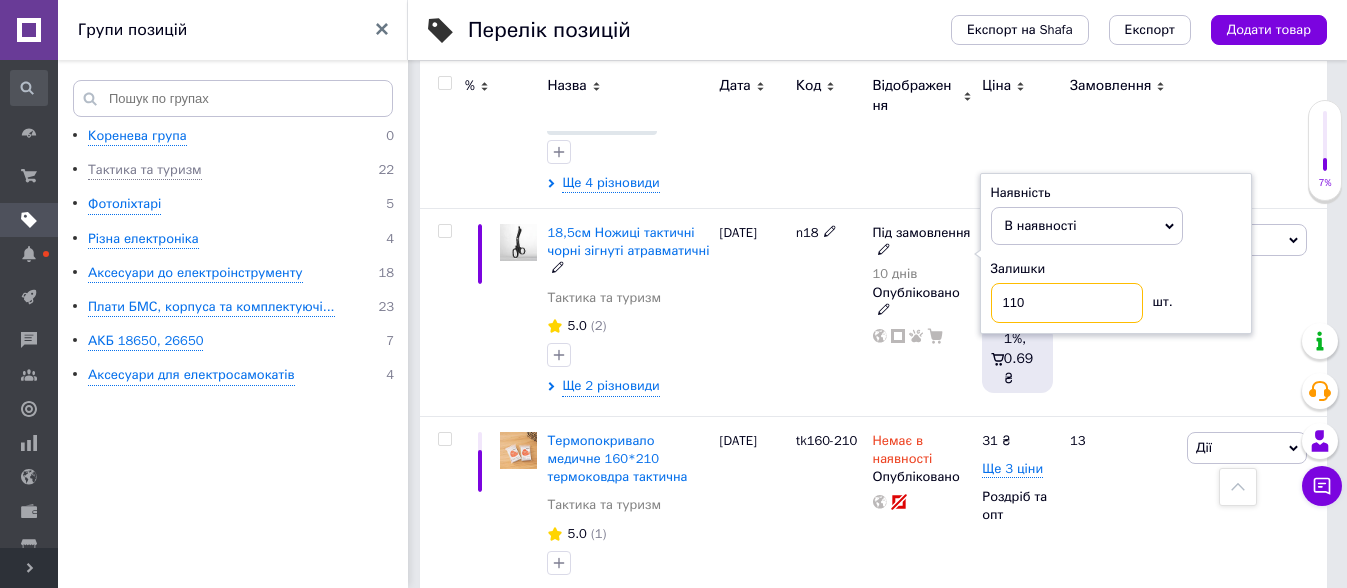 type on "110" 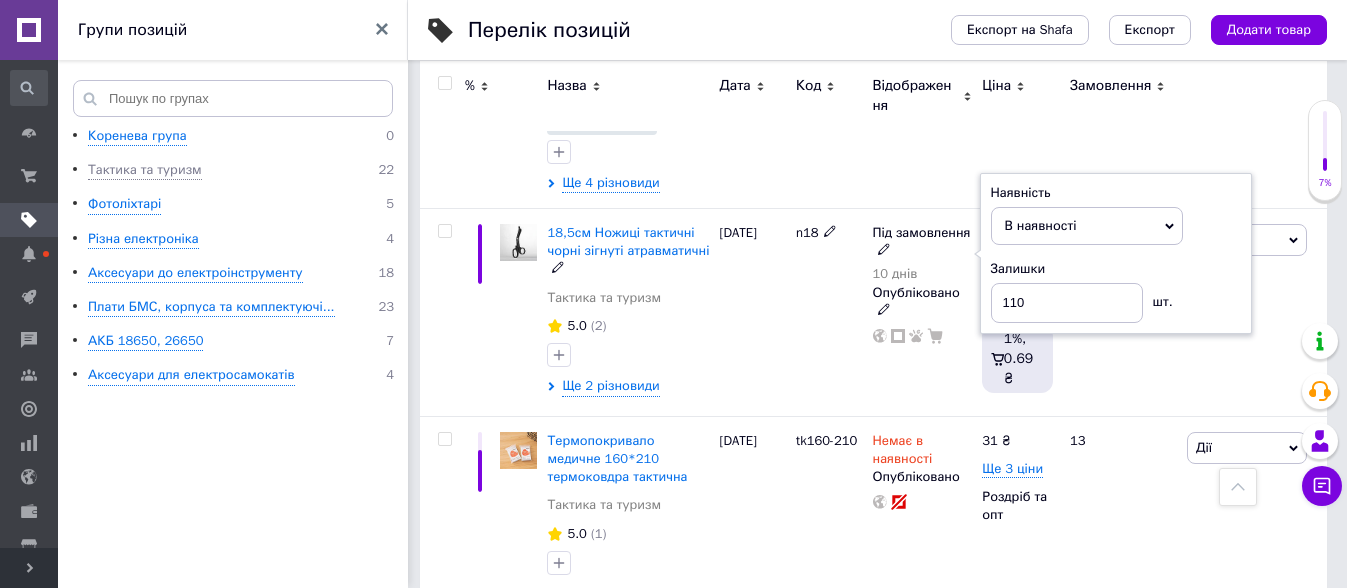 click on "В наявності" at bounding box center [1041, 225] 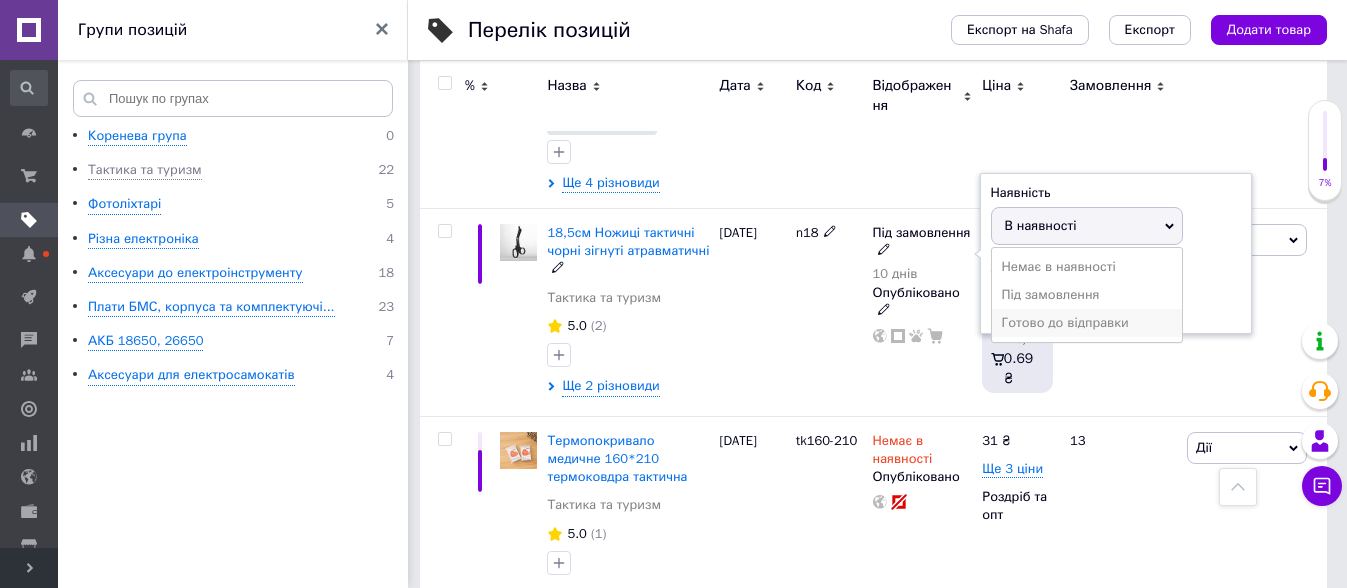 click on "Готово до відправки" at bounding box center (1087, 323) 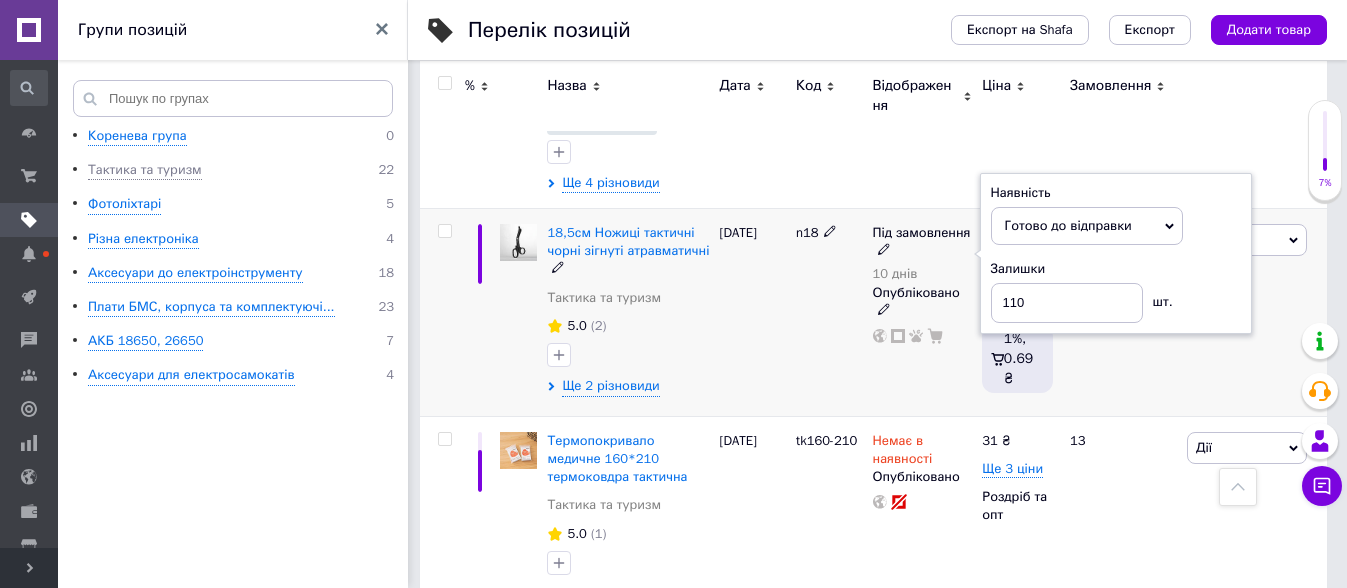 click on "n18" at bounding box center [829, 313] 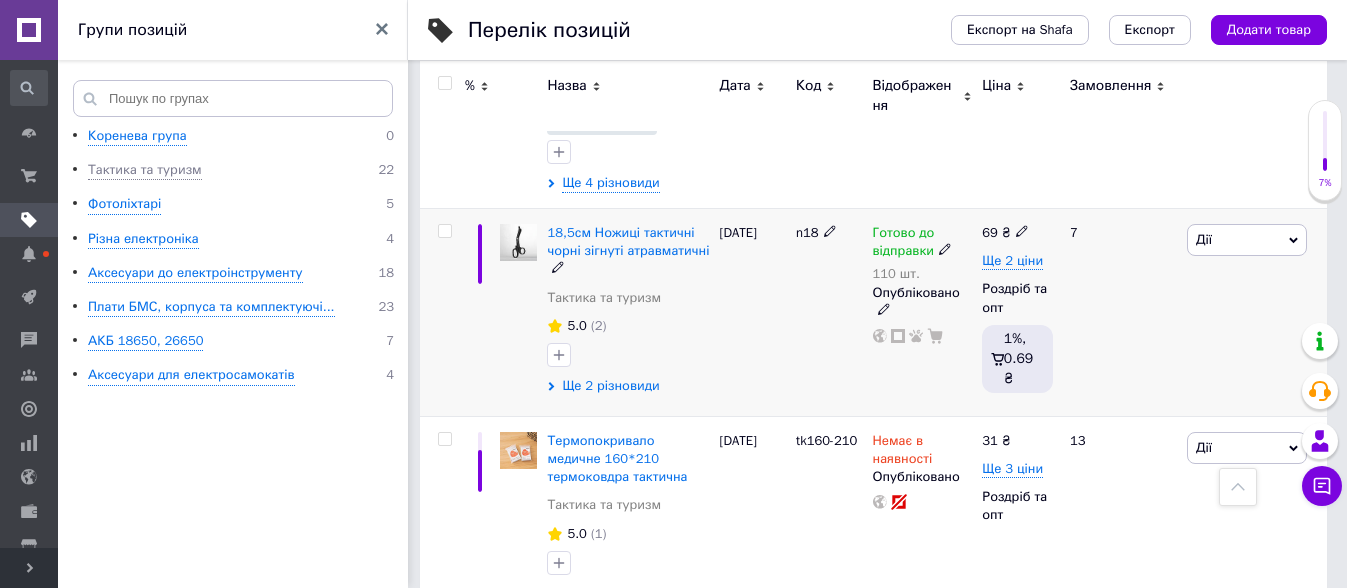 click on "Ще 2 різновиди" at bounding box center [610, 386] 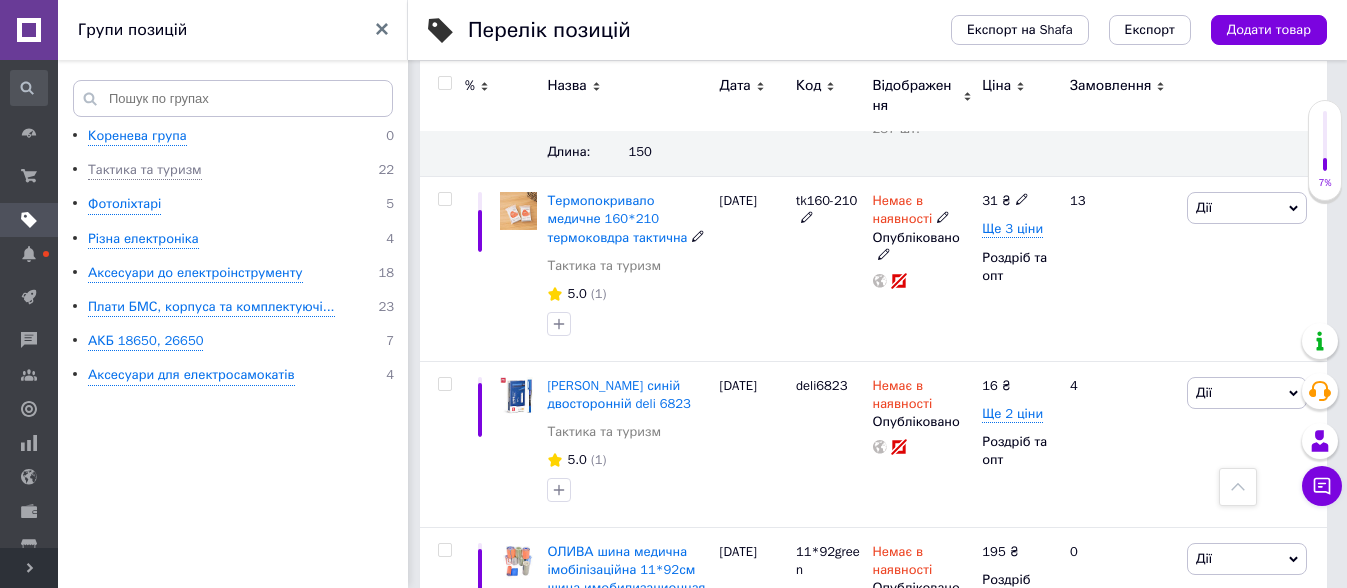 scroll, scrollTop: 1125, scrollLeft: 0, axis: vertical 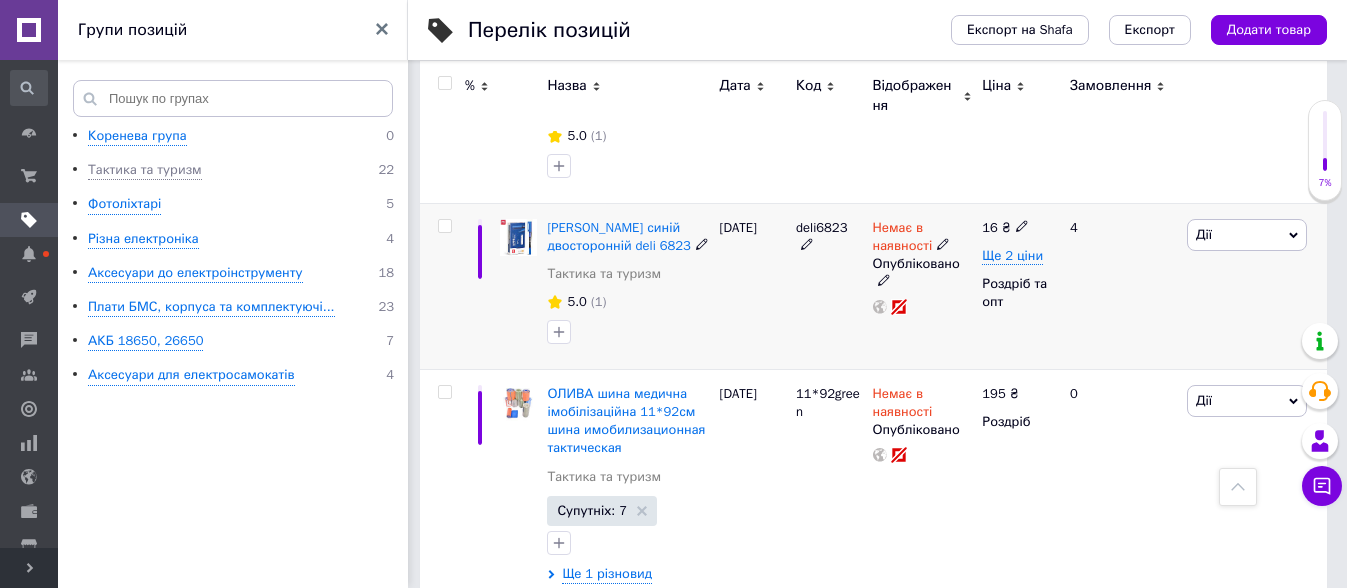 click 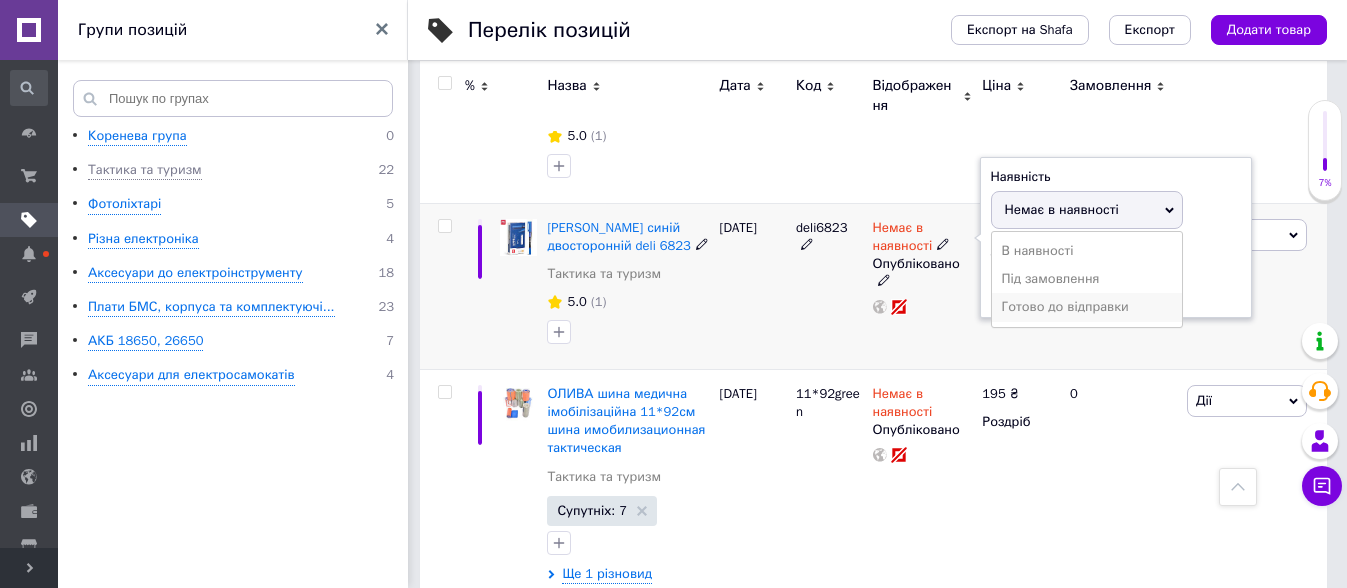 click on "Готово до відправки" at bounding box center [1087, 307] 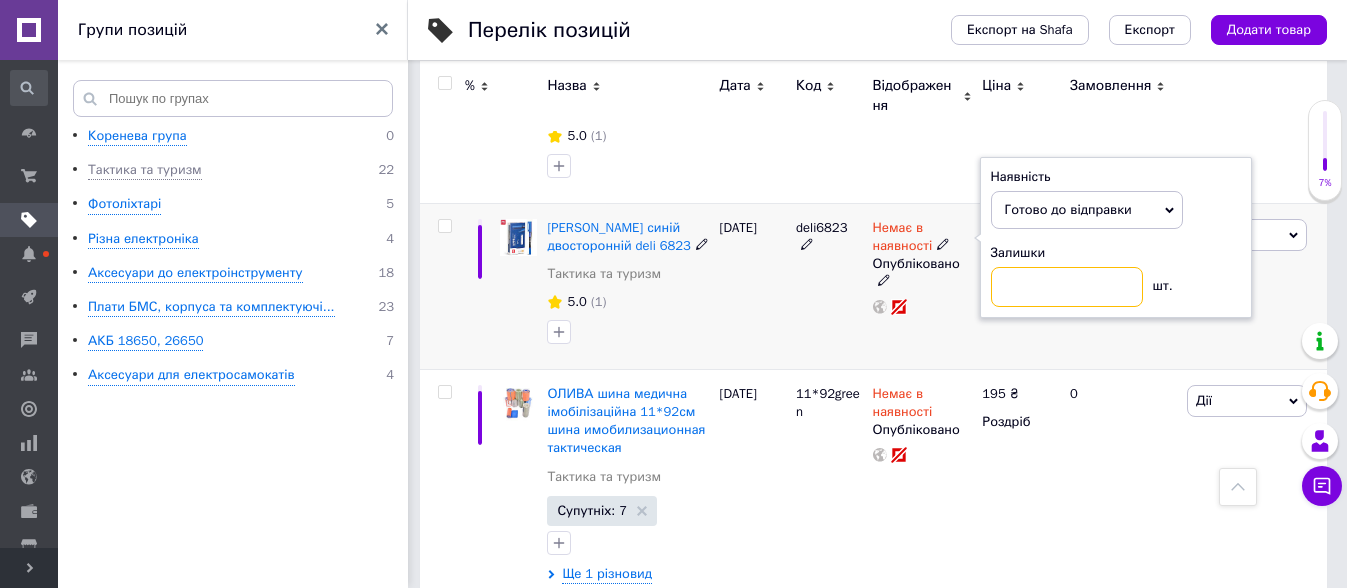 click at bounding box center (1067, 287) 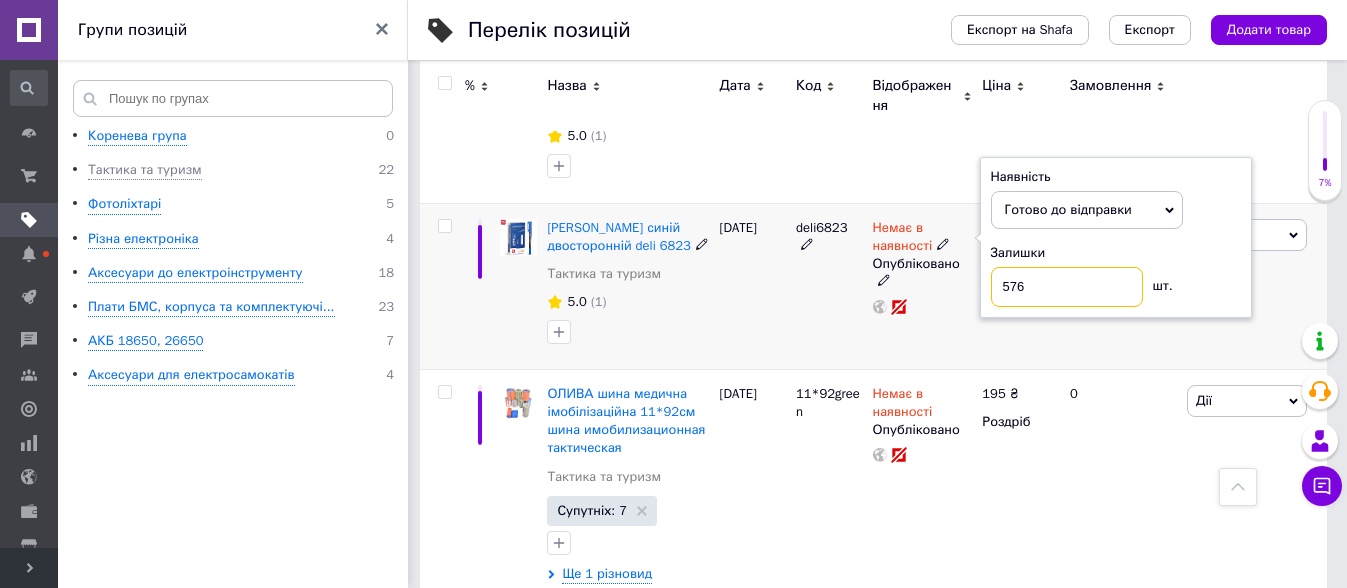 type on "576" 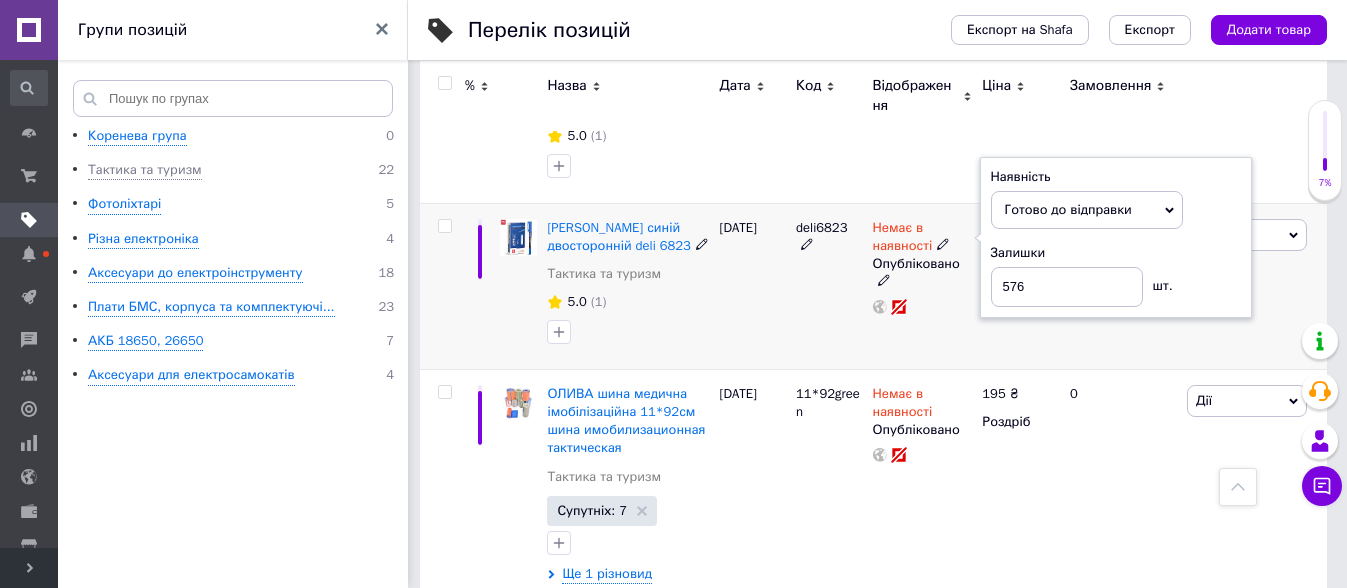 click at bounding box center (923, 307) 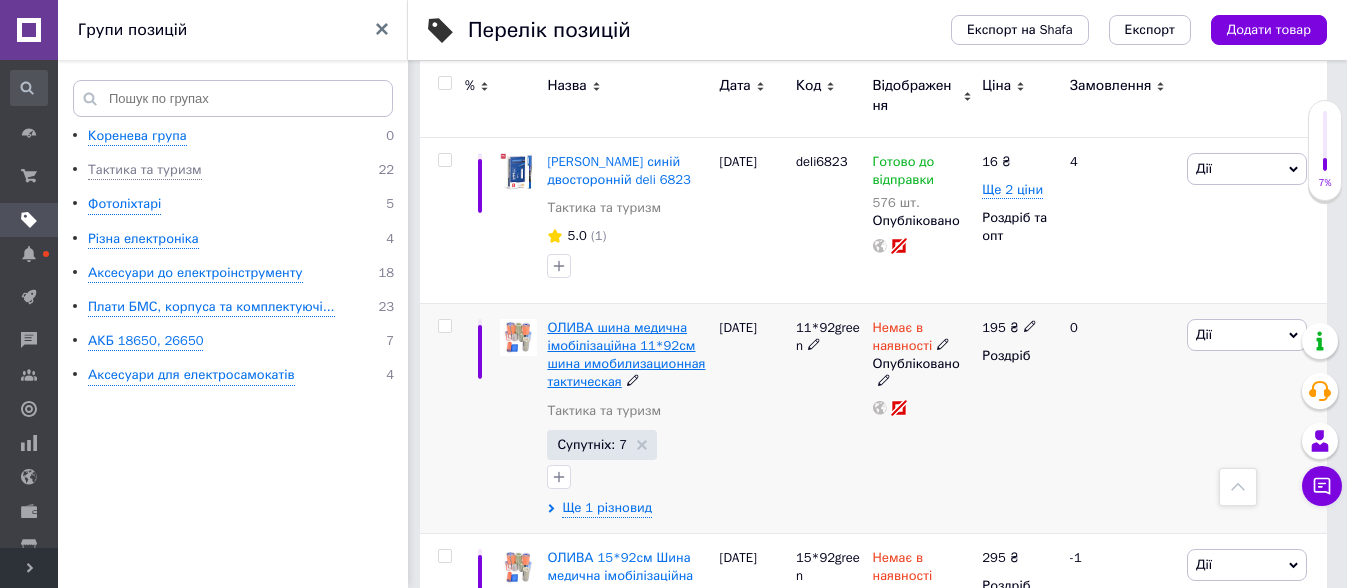 scroll, scrollTop: 1250, scrollLeft: 0, axis: vertical 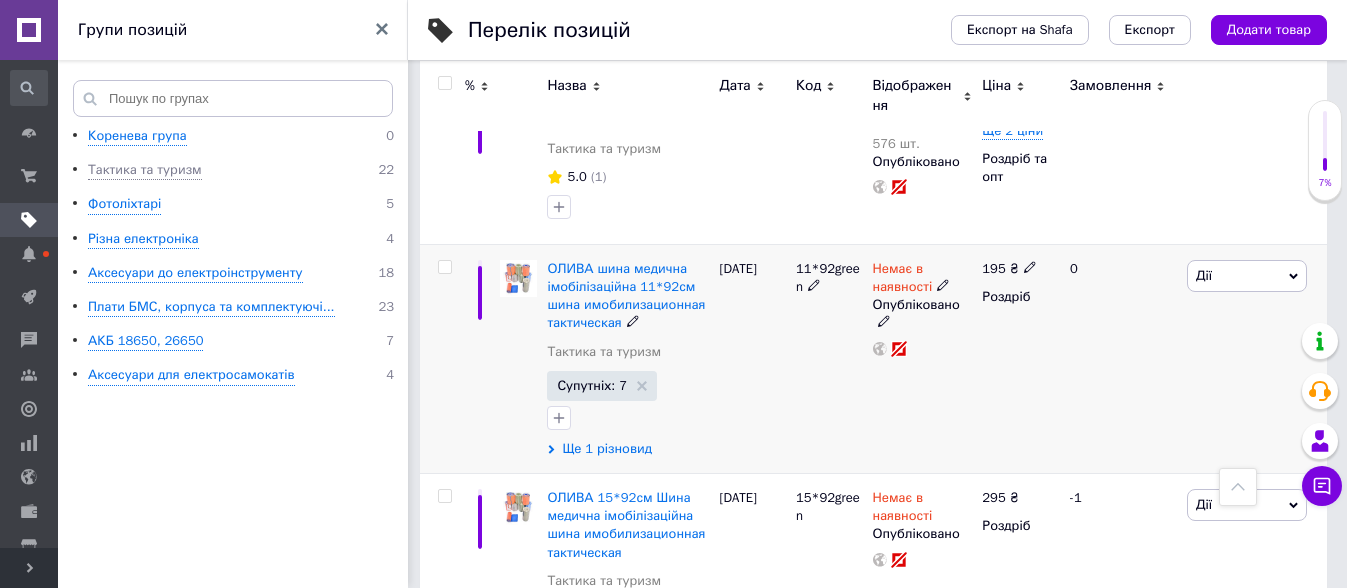 click on "Ще 1 різновид" at bounding box center [607, 449] 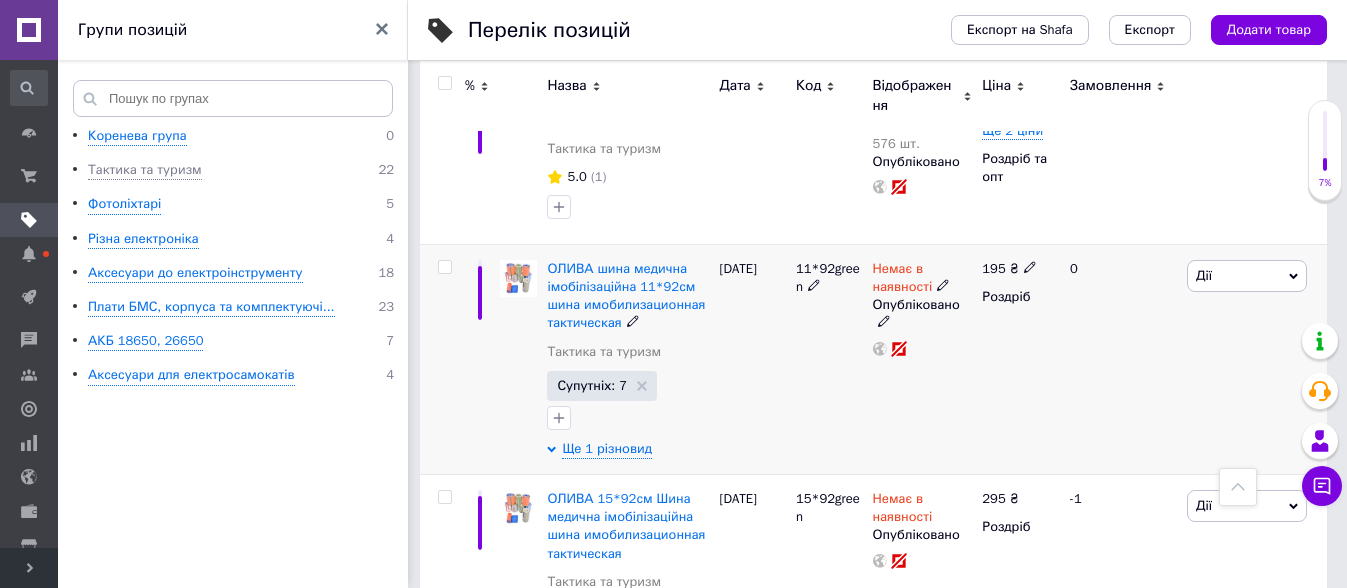 click 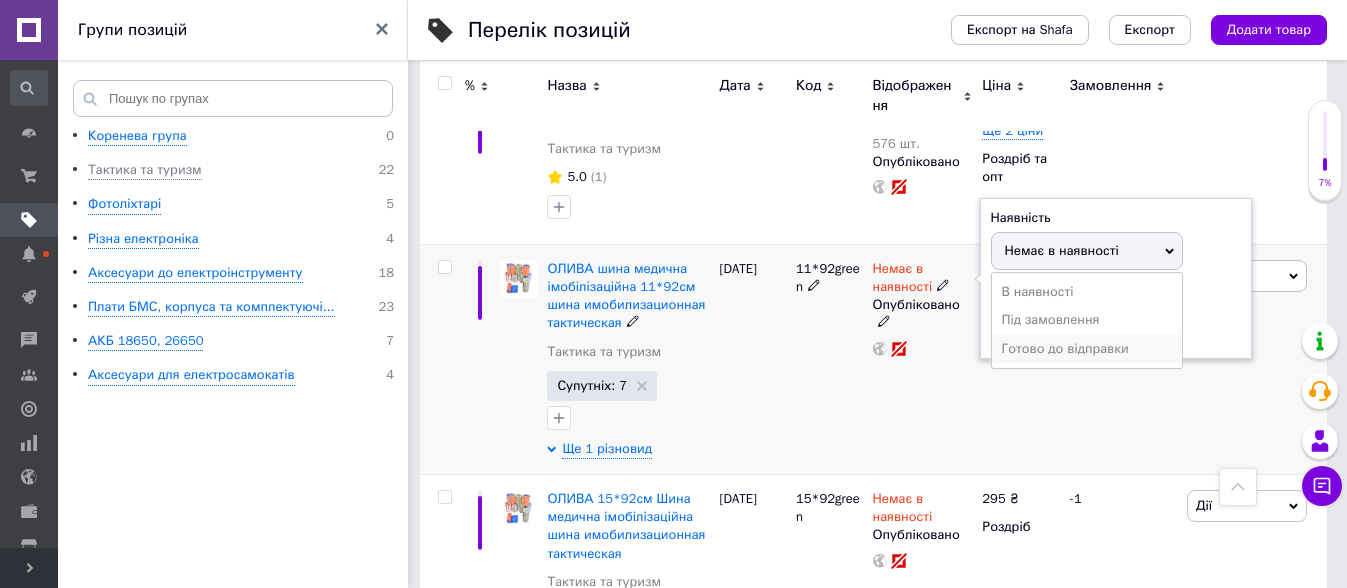 click on "Готово до відправки" at bounding box center [1087, 349] 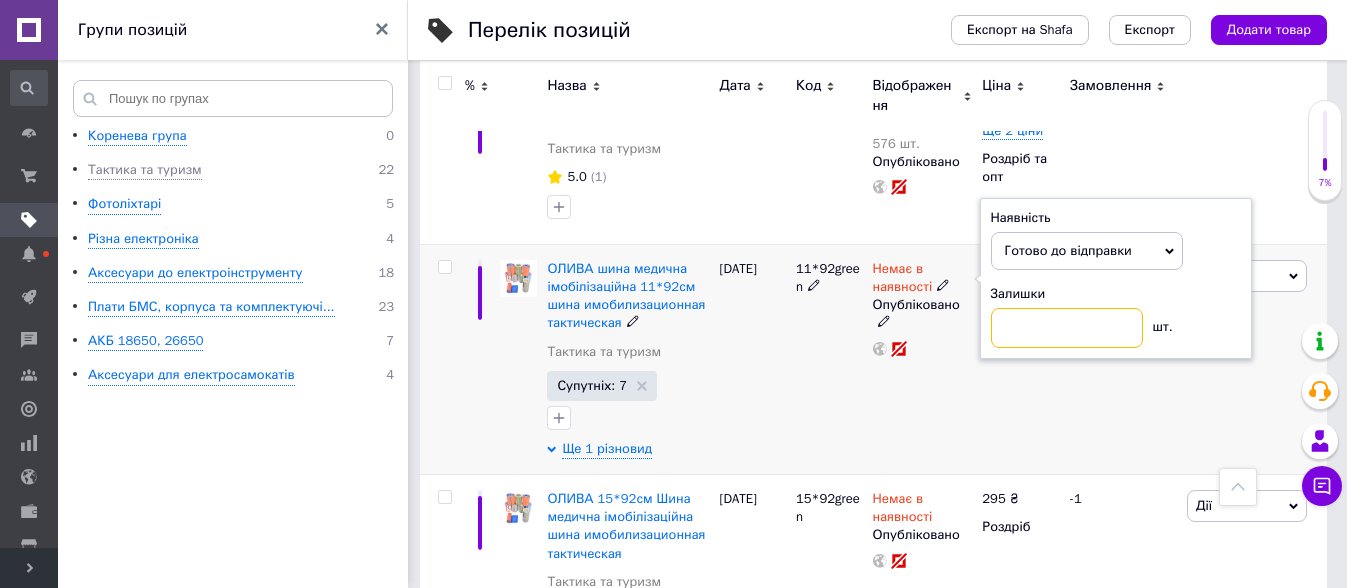 click at bounding box center [1067, 328] 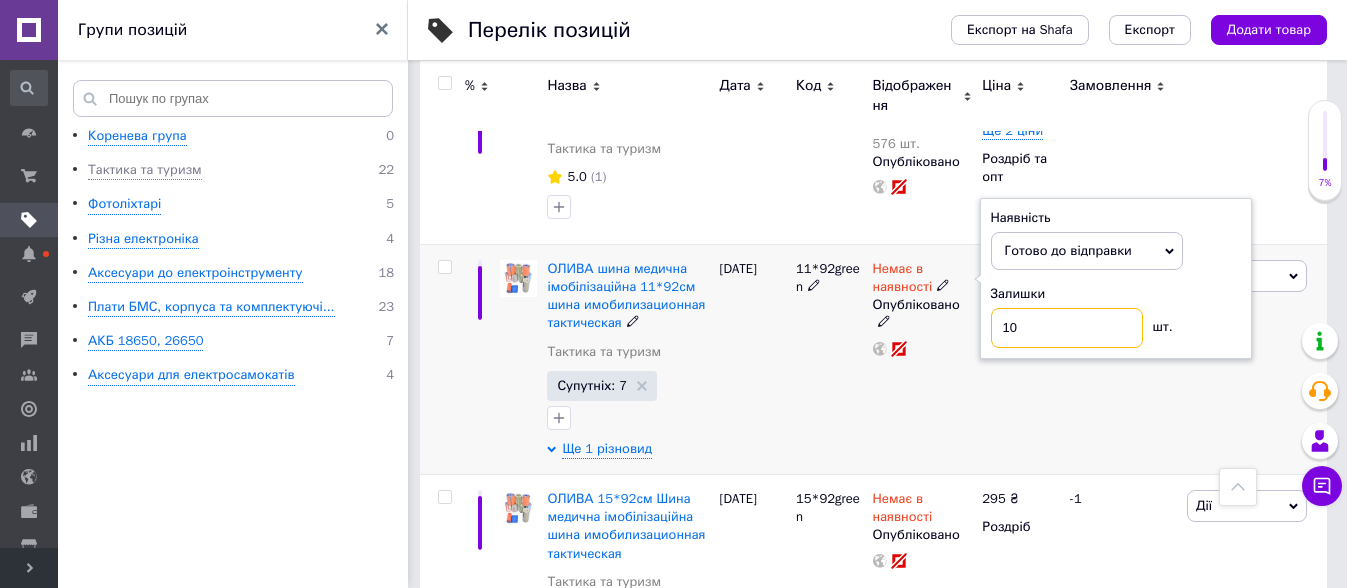 type on "10" 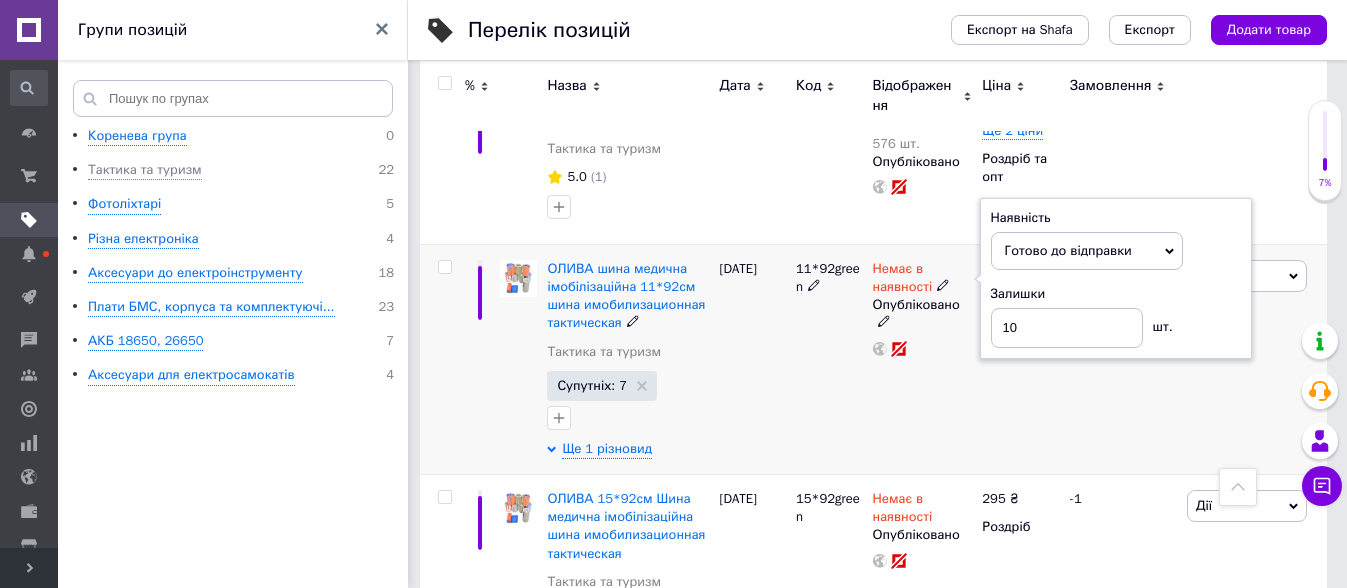 click on "Немає в наявності Наявність Готово до відправки В наявності Немає в наявності Під замовлення Залишки 10 шт. Опубліковано" at bounding box center [923, 359] 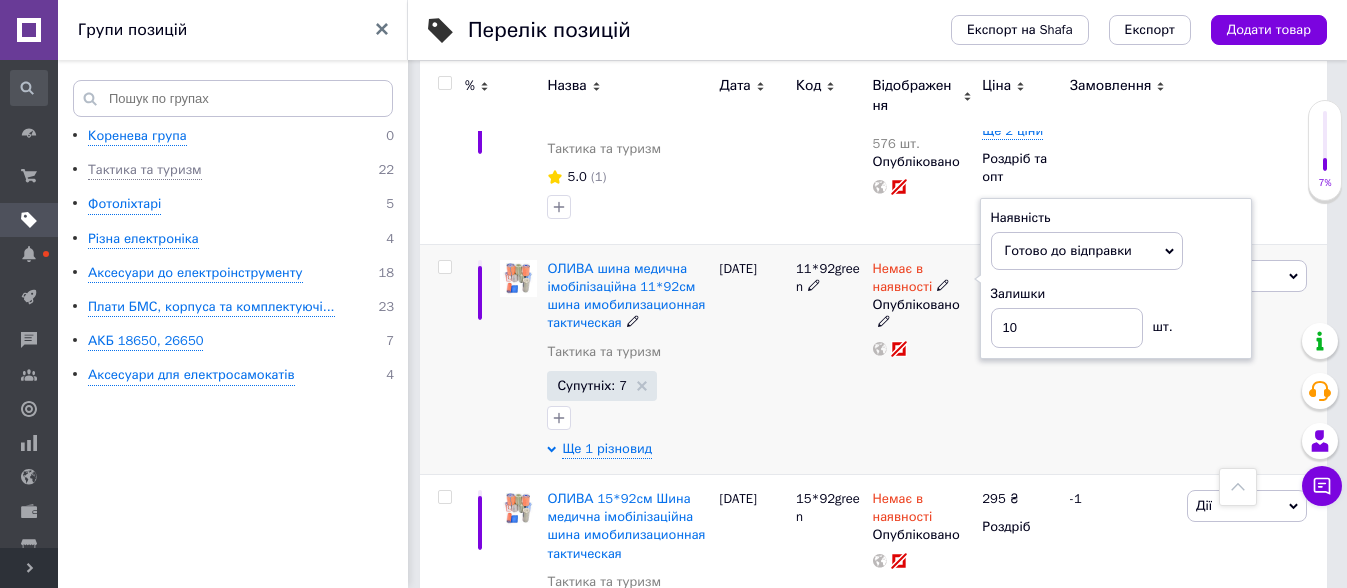 click on "Немає в наявності Наявність Готово до відправки В наявності Немає в наявності Під замовлення Залишки 10 шт. Опубліковано" at bounding box center (923, 359) 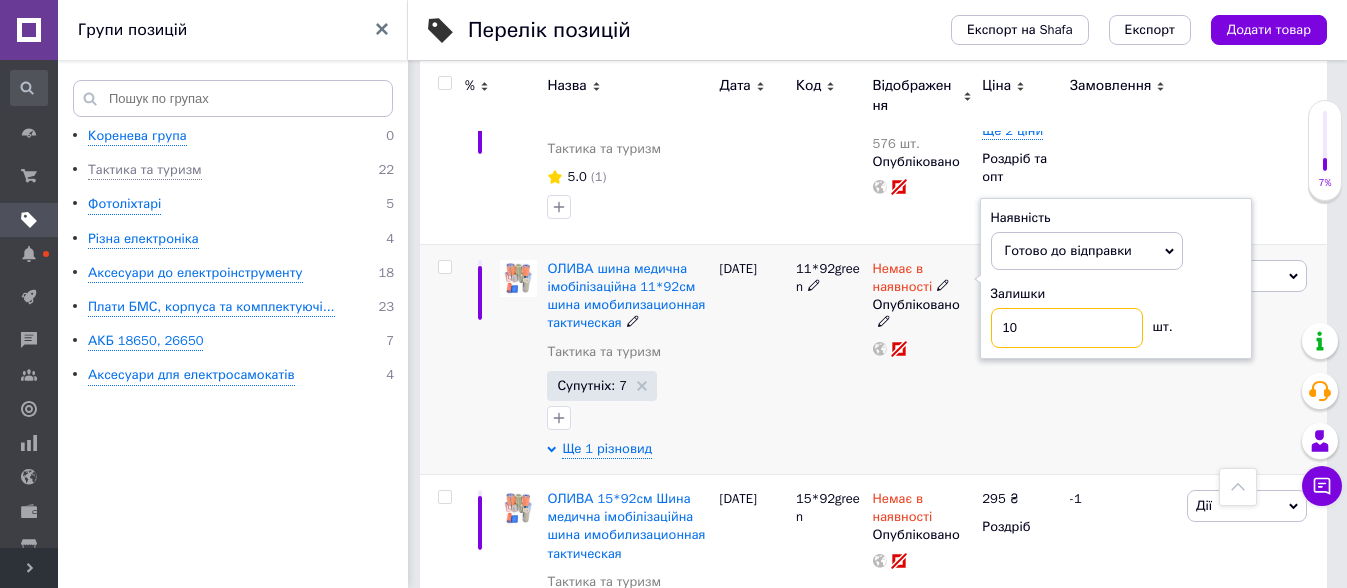 click on "10" at bounding box center [1067, 328] 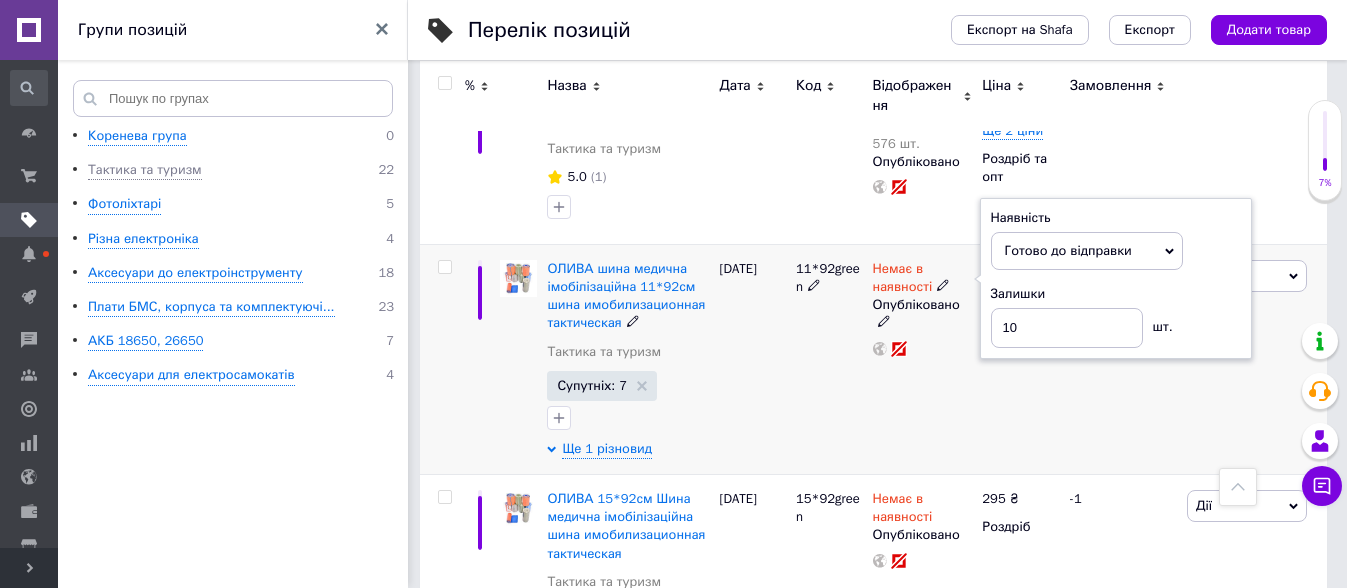 click on "195   ₴ Роздріб" at bounding box center [1017, 359] 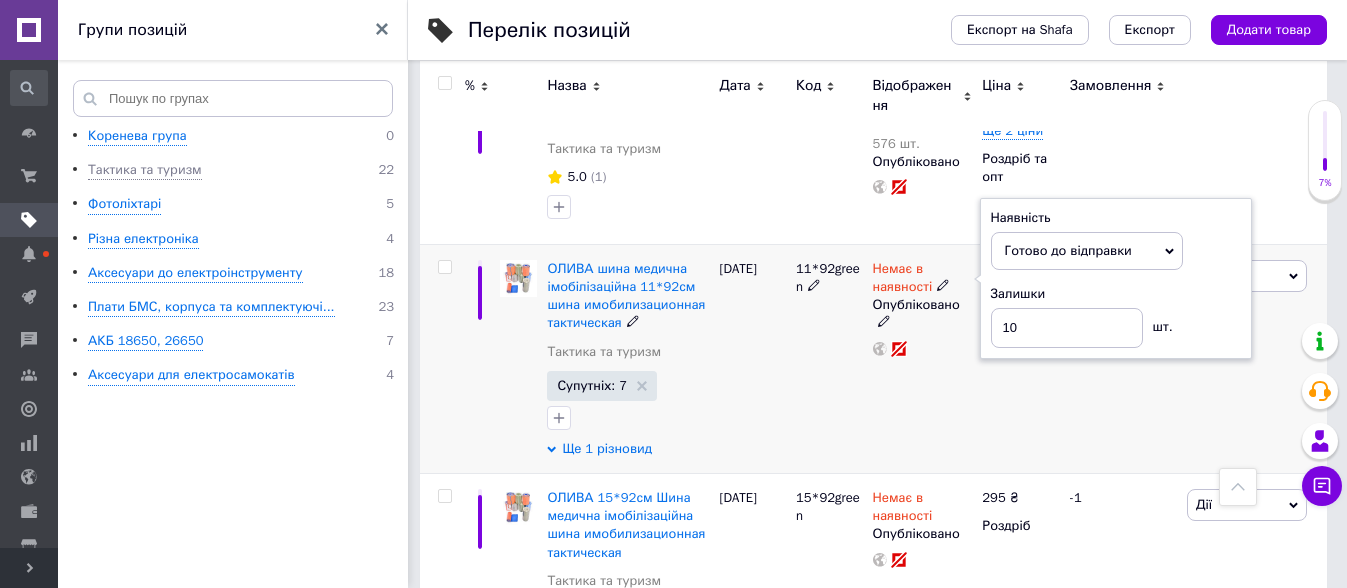 click on "Ще 1 різновид" at bounding box center (607, 449) 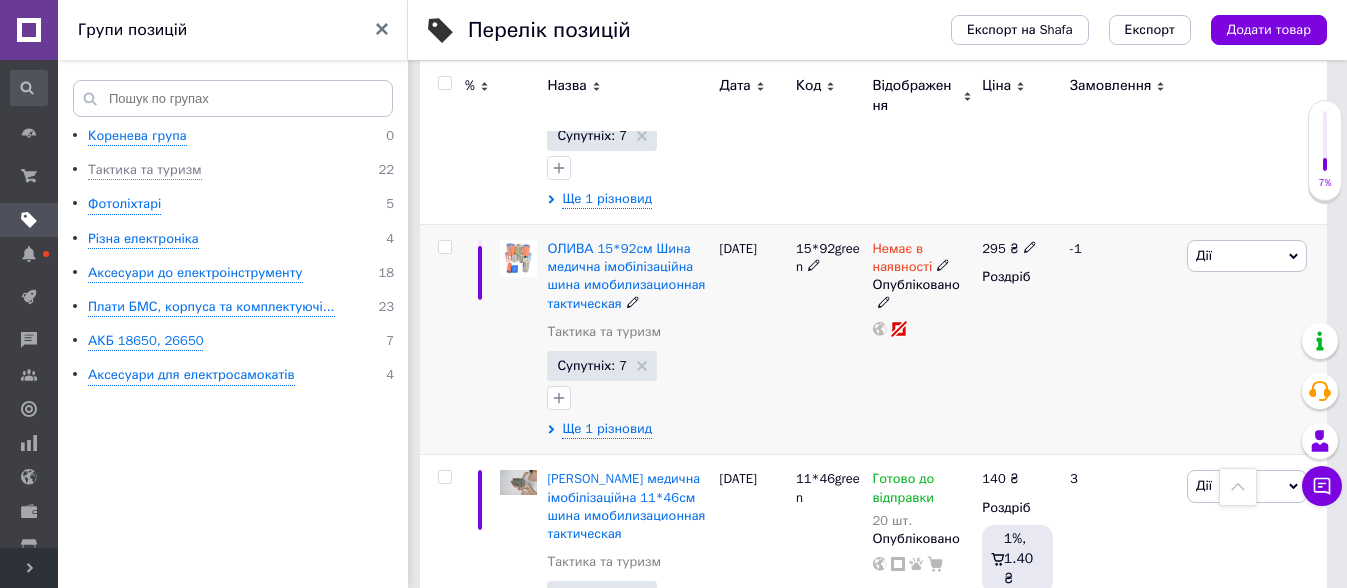 scroll, scrollTop: 1375, scrollLeft: 0, axis: vertical 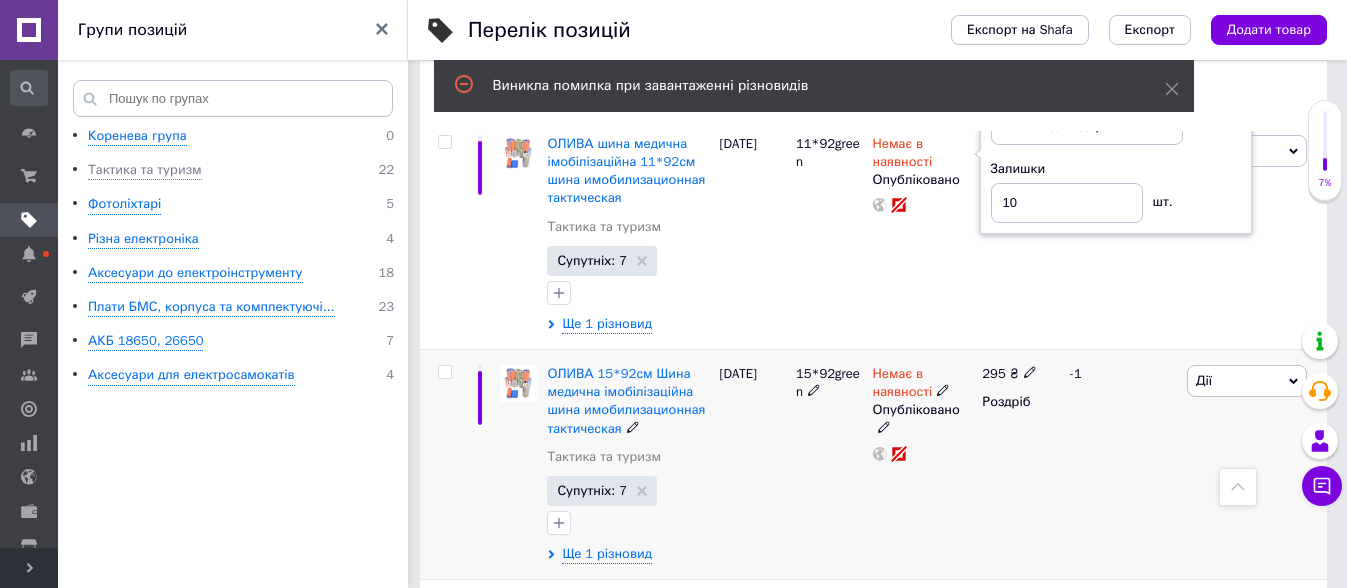 click 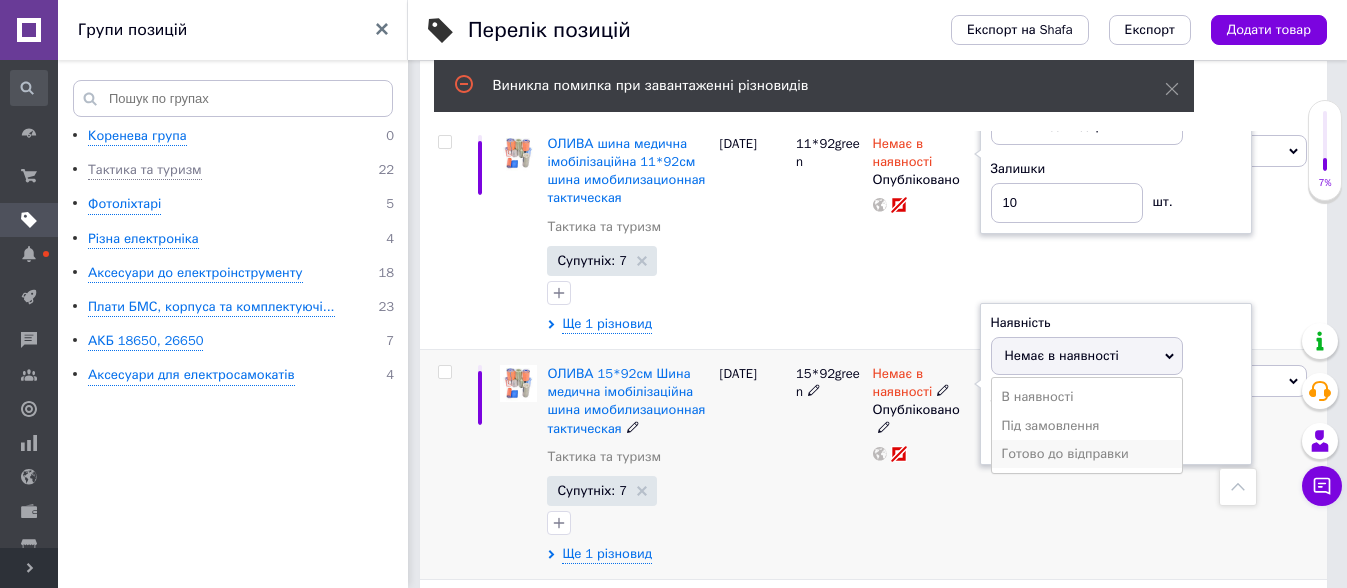 click on "Готово до відправки" at bounding box center [1087, 454] 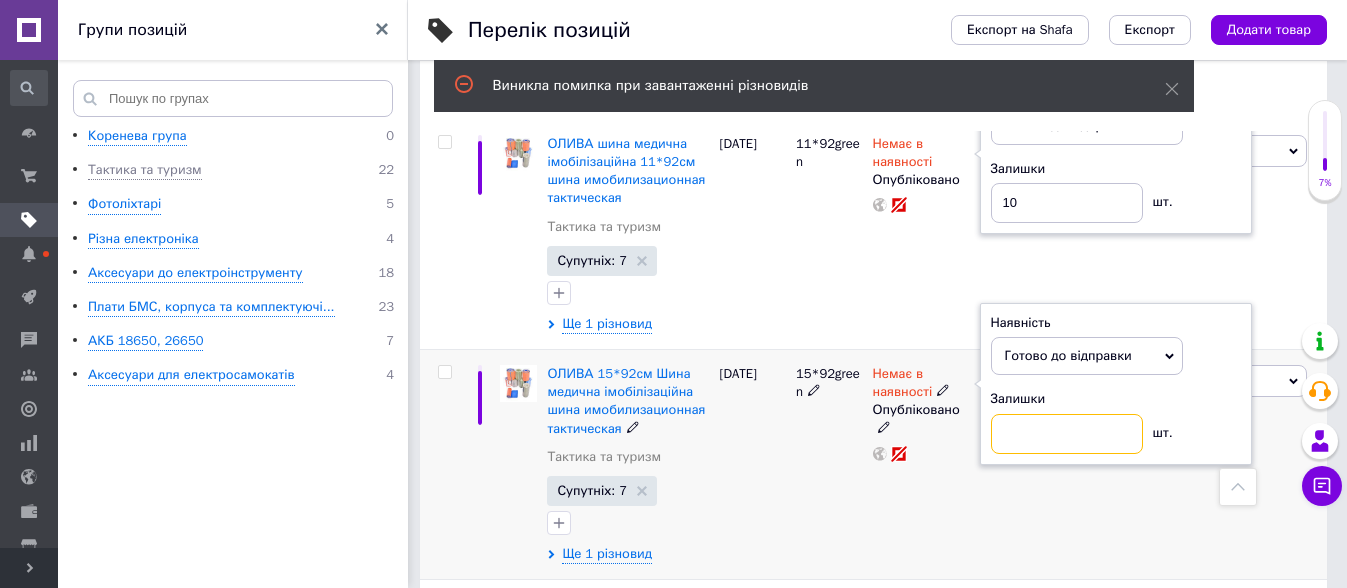 click at bounding box center (1067, 434) 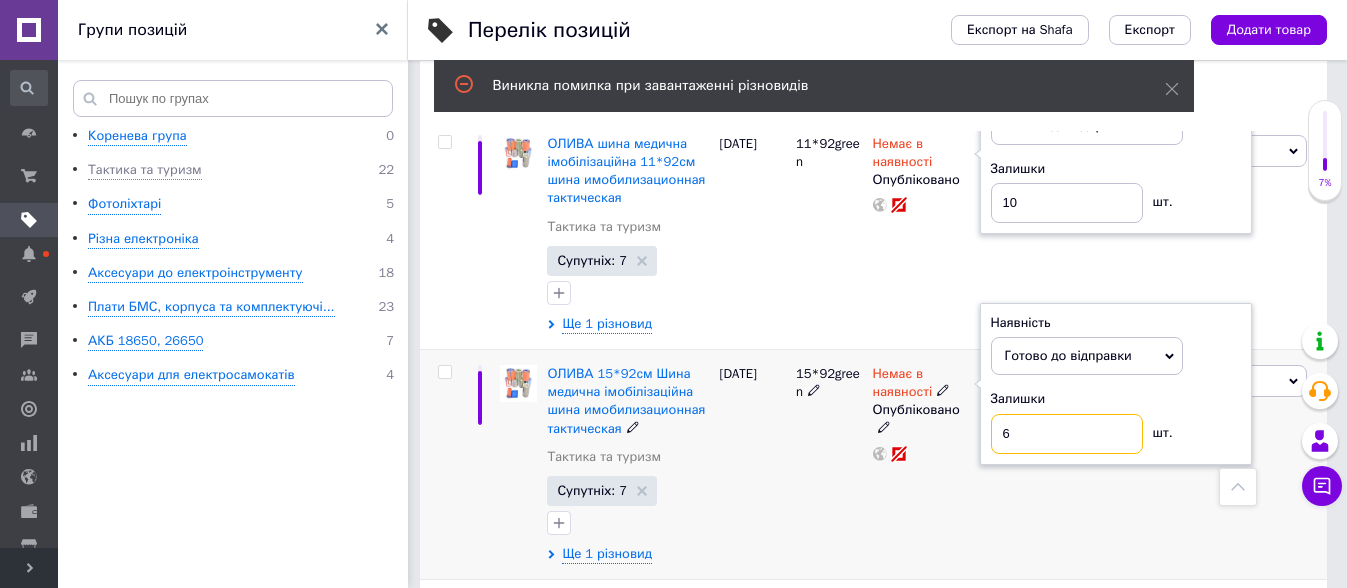 type on "6" 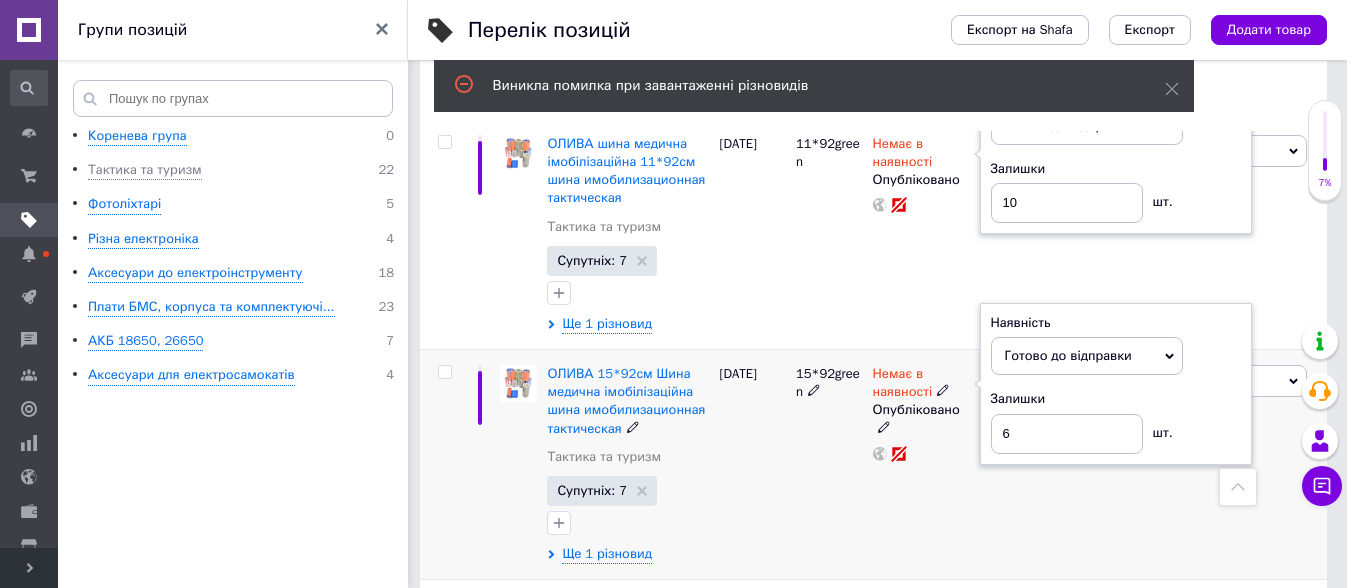 click on "295   ₴ Роздріб" at bounding box center (1017, 465) 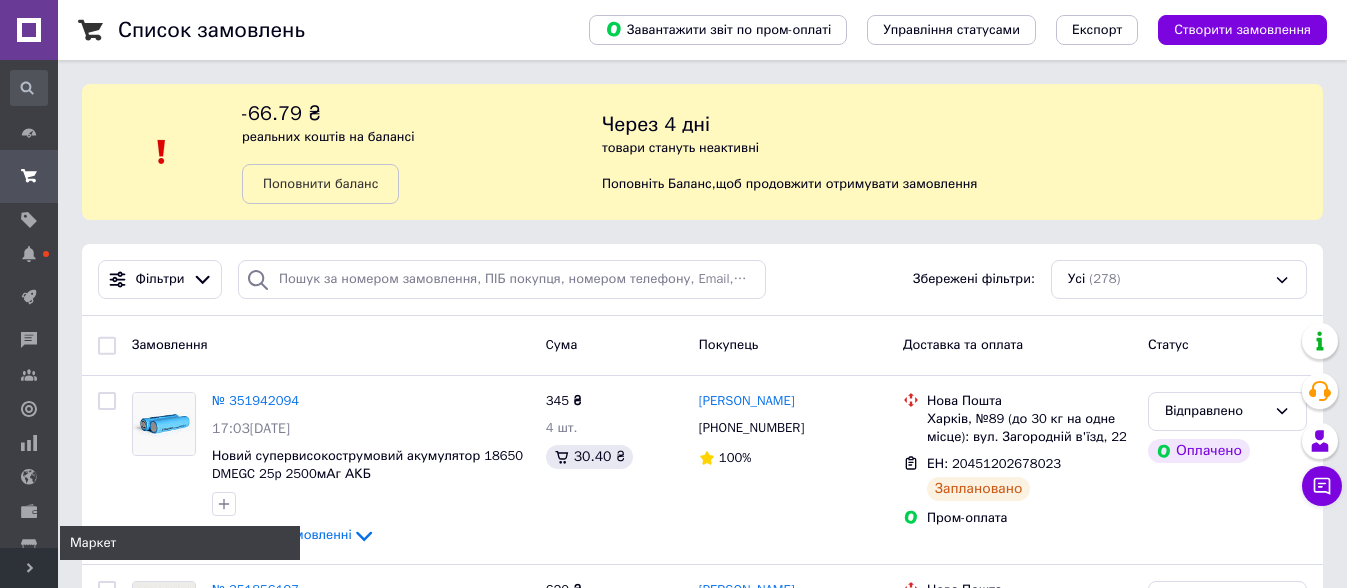 click on "Розгорнути" at bounding box center (29, 568) 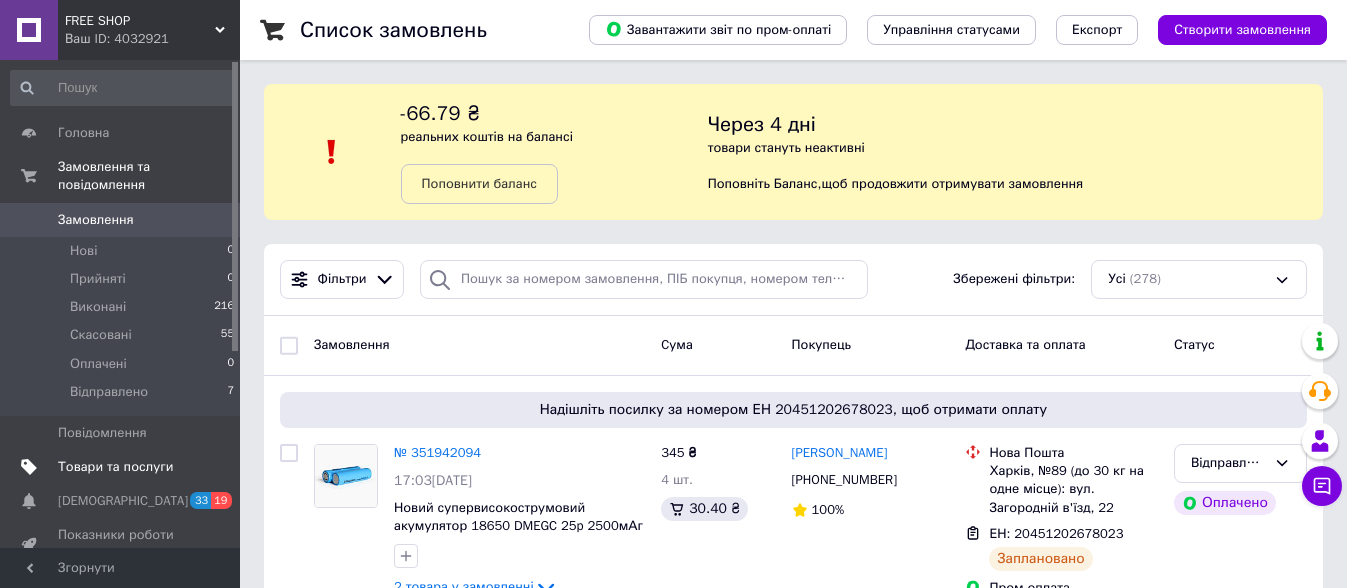 click on "Товари та послуги" at bounding box center [115, 467] 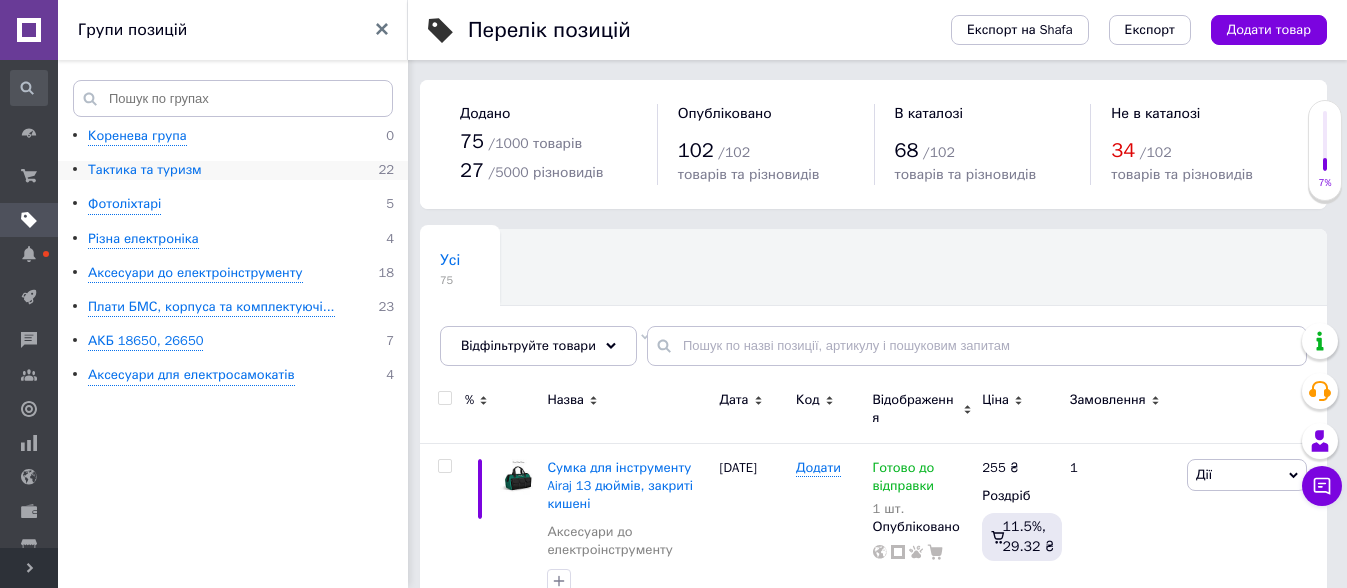 click on "Тактика та туризм" at bounding box center [145, 170] 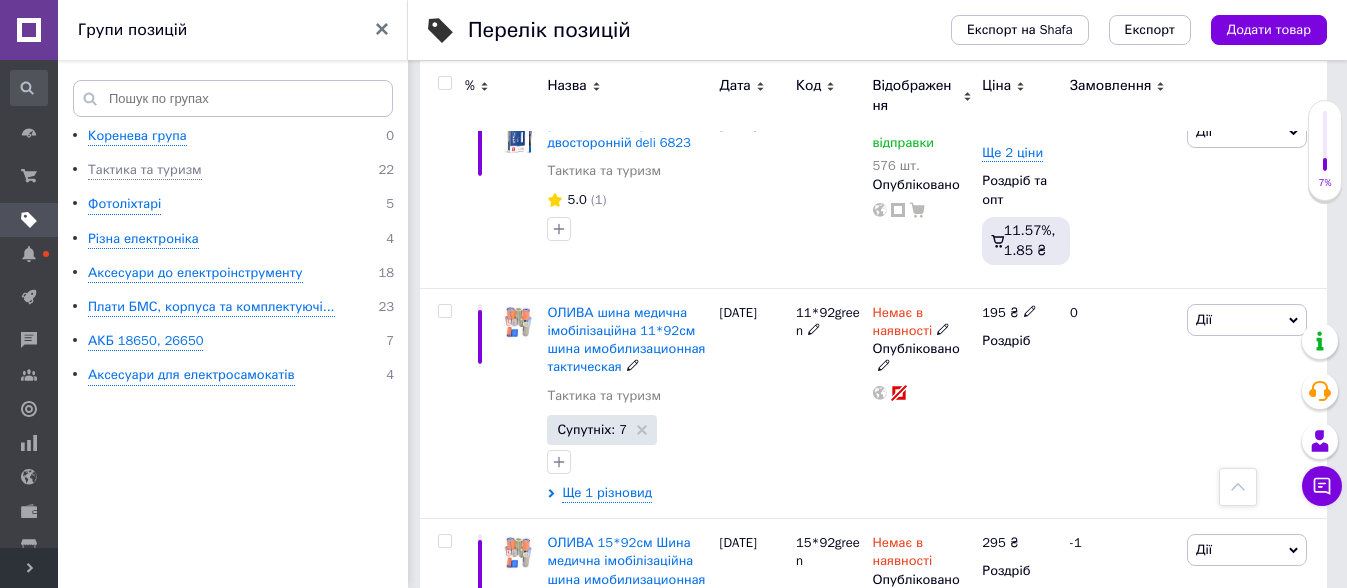 scroll, scrollTop: 875, scrollLeft: 0, axis: vertical 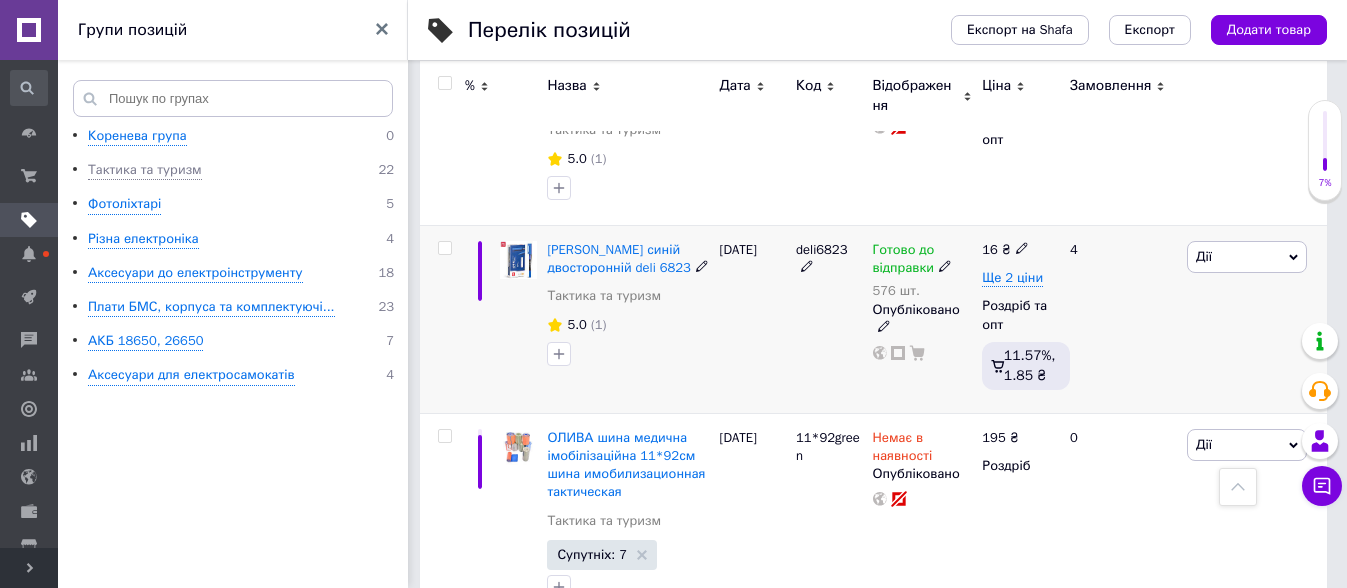 click 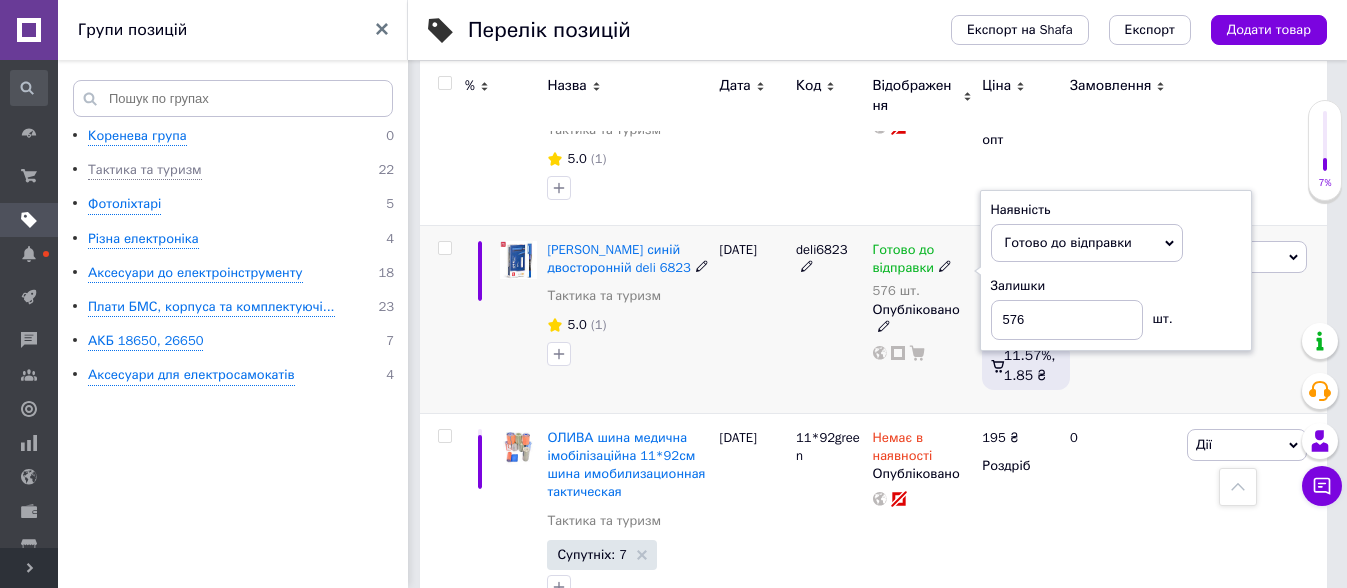 click on "Наявність [PERSON_NAME] до відправки В наявності Немає в наявності Під замовлення Залишки 576 шт." at bounding box center [1116, 271] 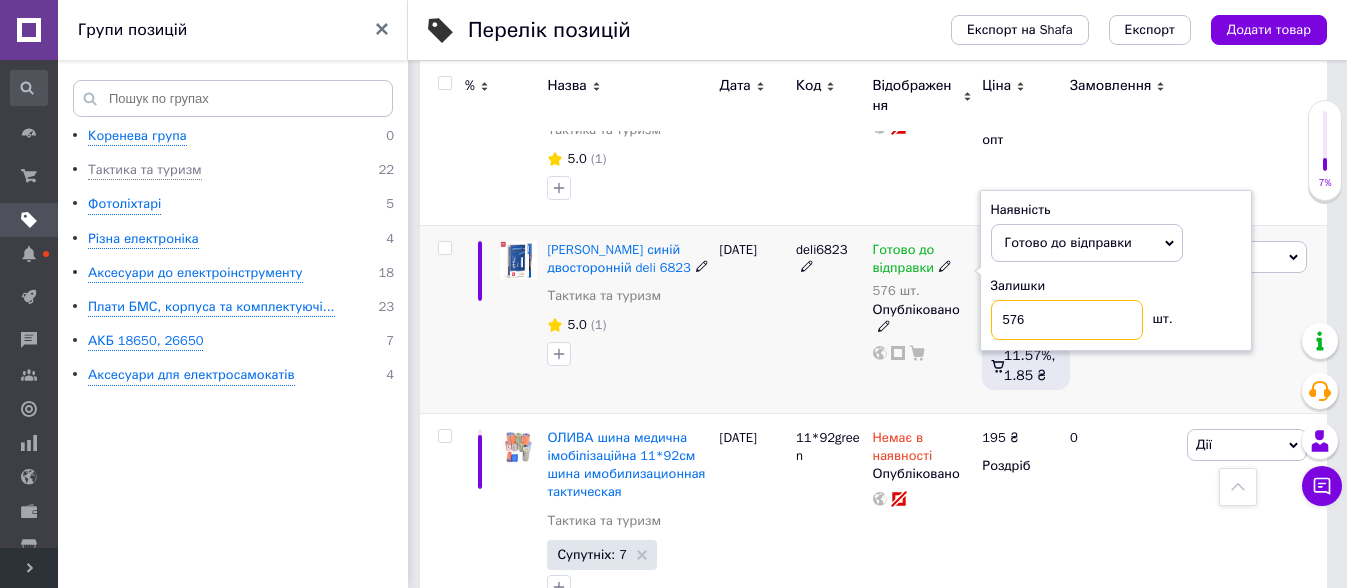 drag, startPoint x: 1052, startPoint y: 294, endPoint x: 1001, endPoint y: 302, distance: 51.62364 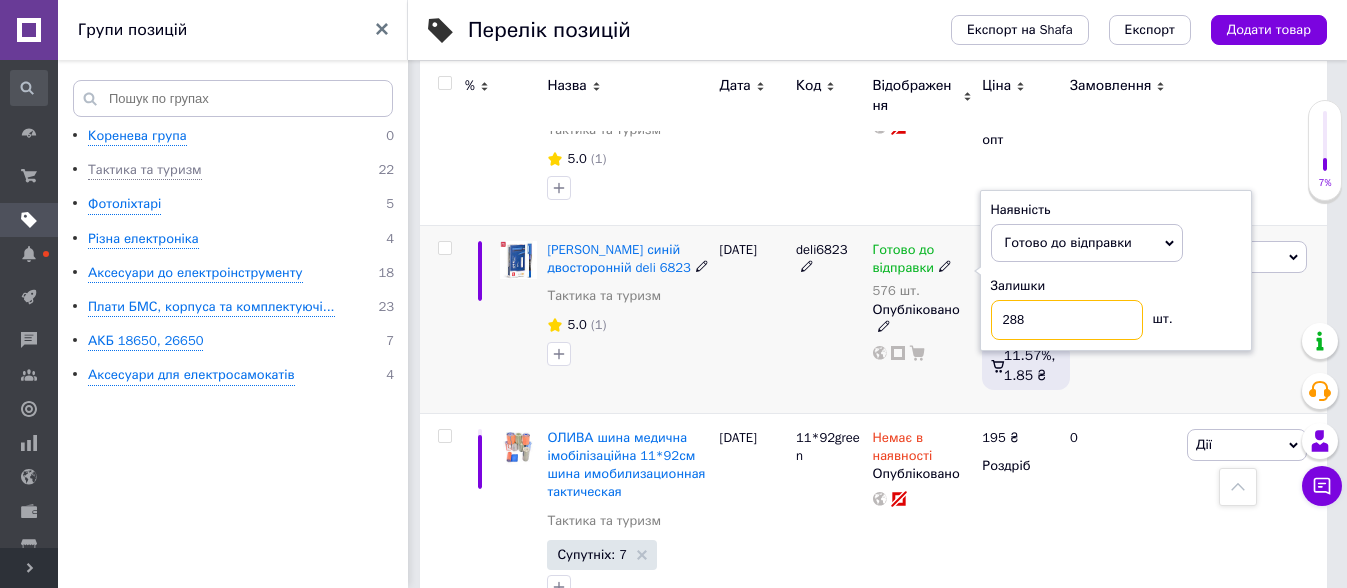 type on "288" 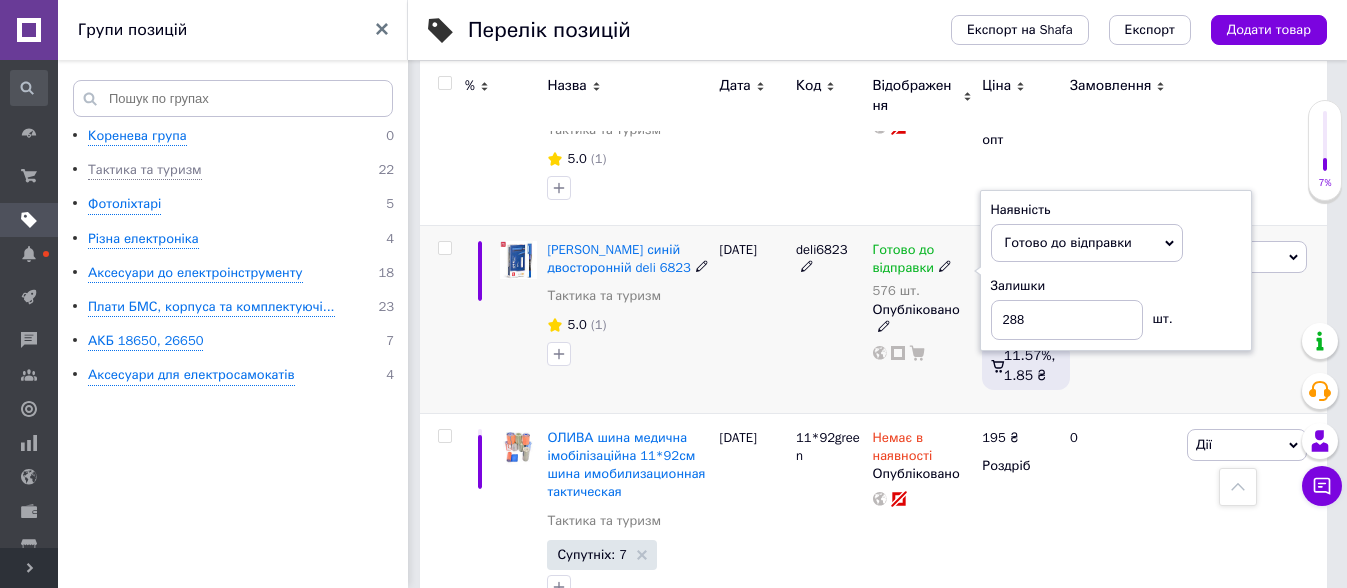 click on "[DATE]" at bounding box center [753, 320] 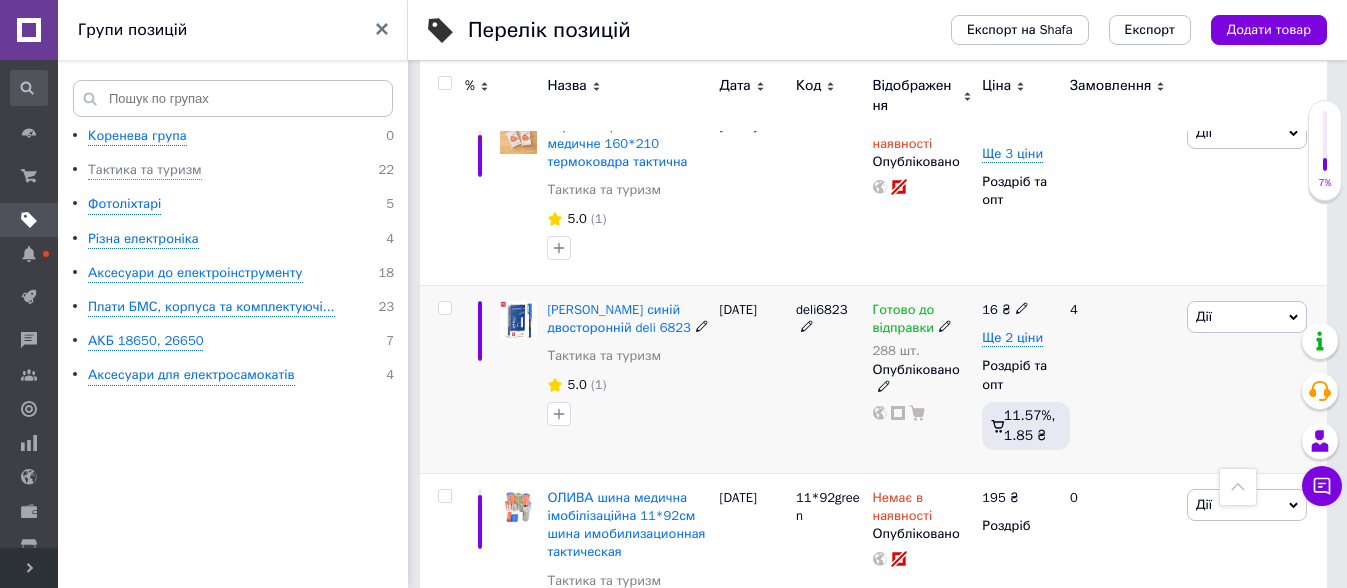 scroll, scrollTop: 875, scrollLeft: 0, axis: vertical 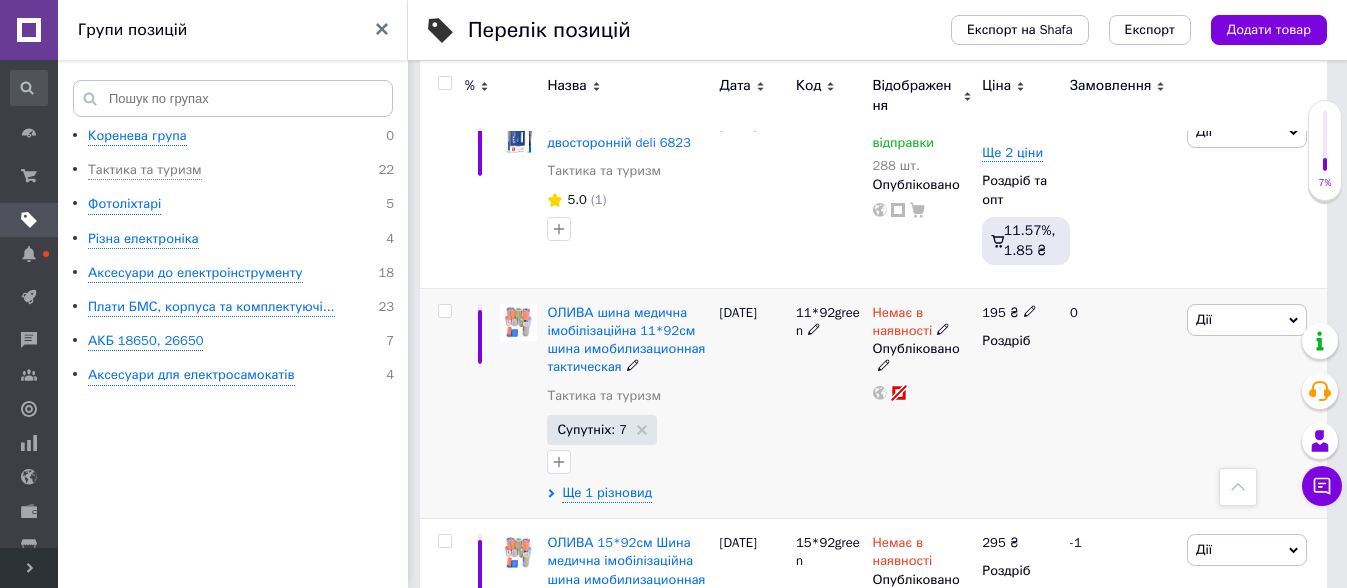 click 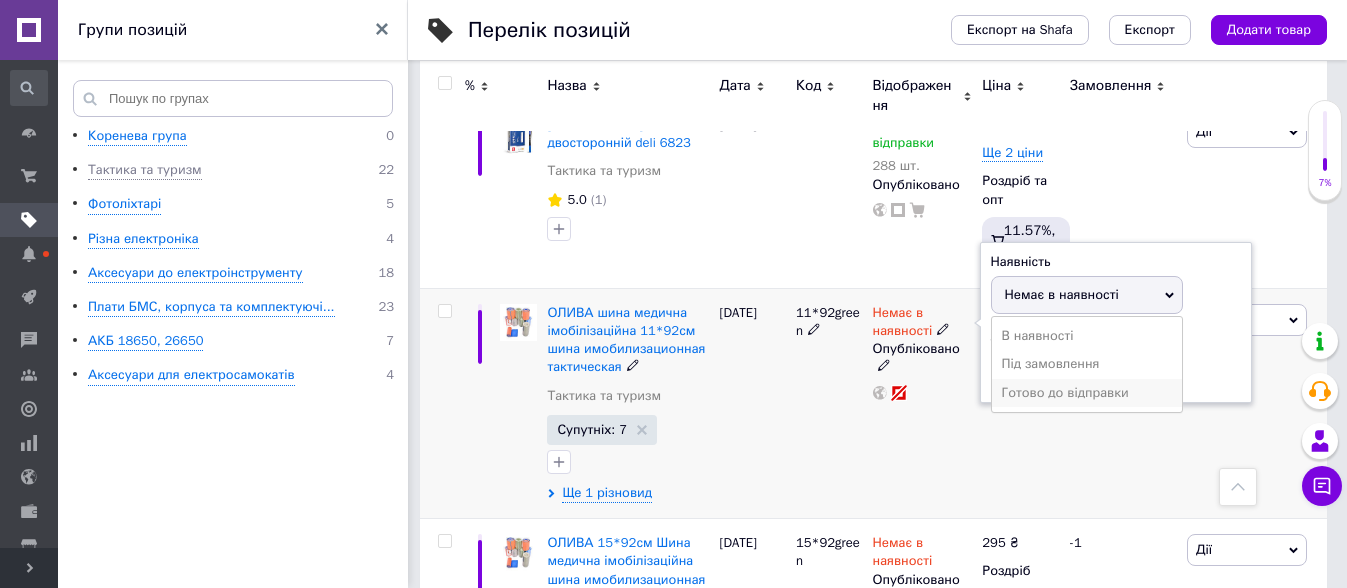 click on "Готово до відправки" at bounding box center (1087, 393) 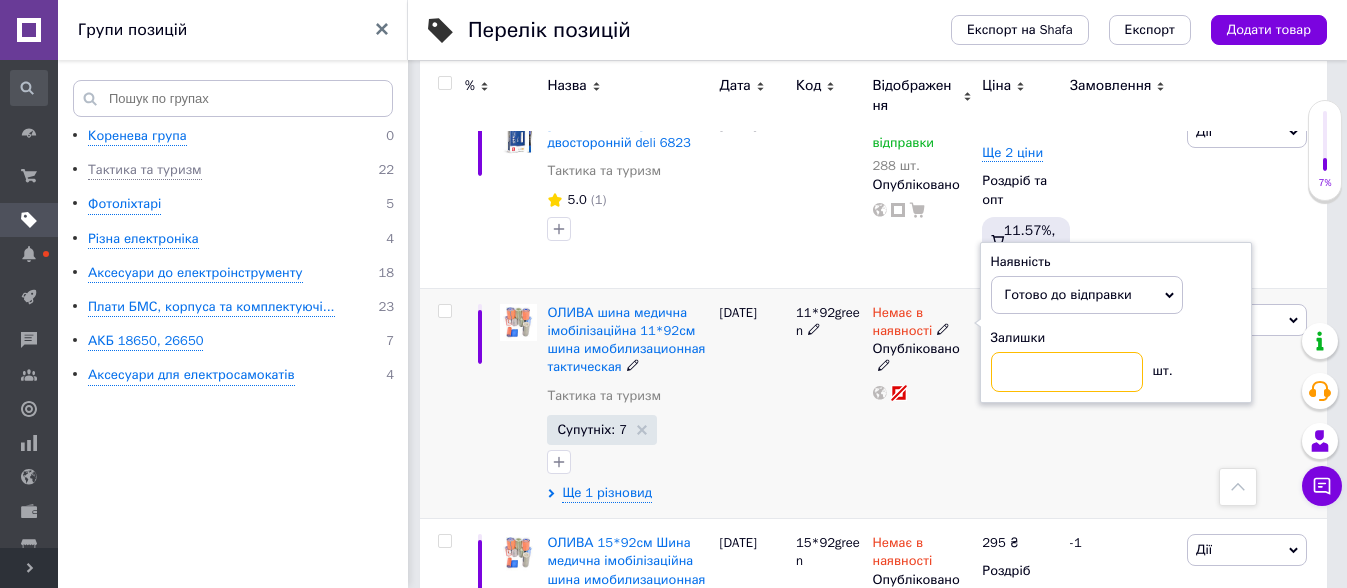 click at bounding box center (1067, 372) 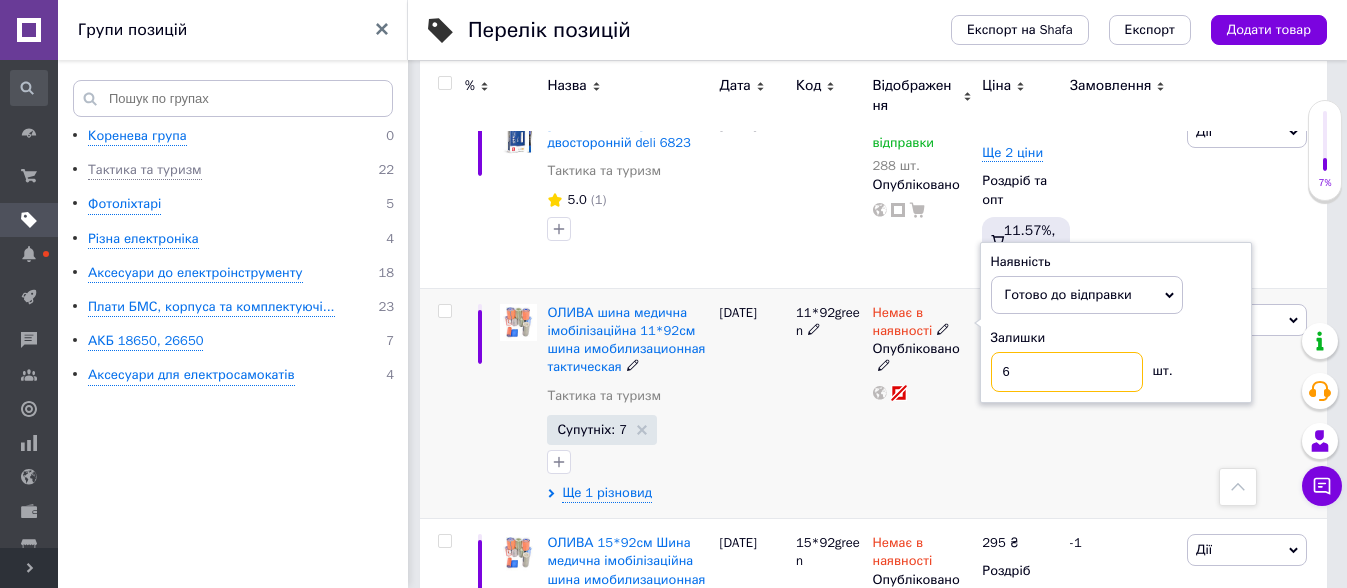 type on "6" 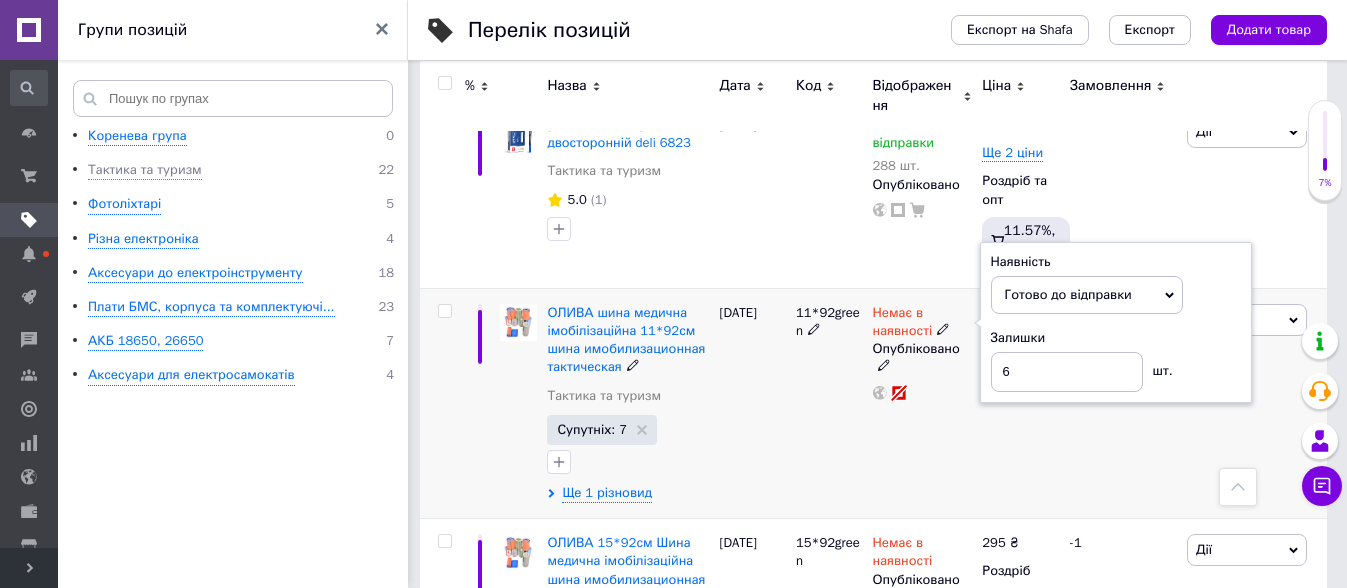 click on "195   ₴ Роздріб" at bounding box center [1017, 403] 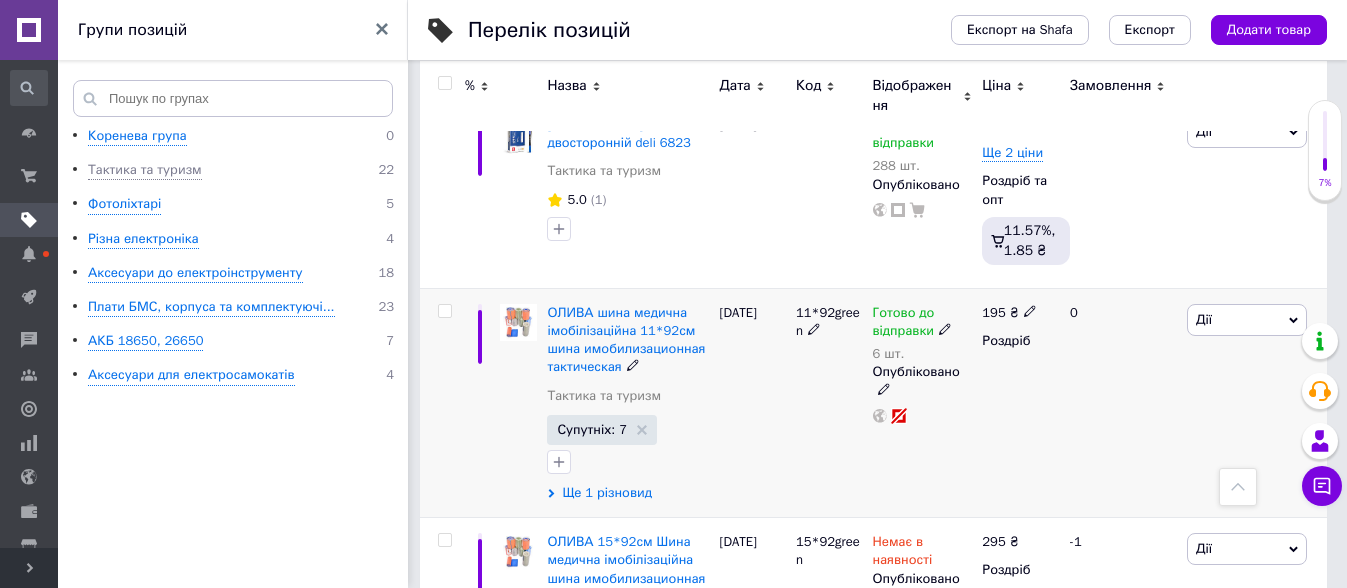 click on "Ще 1 різновид" at bounding box center (607, 493) 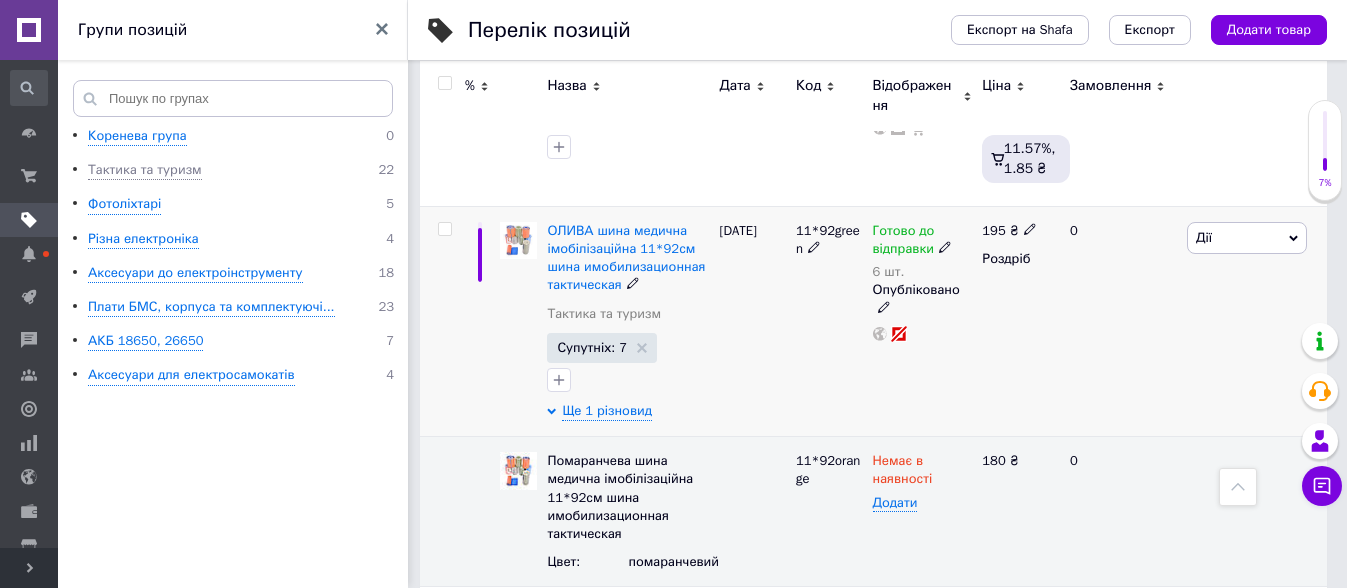 scroll, scrollTop: 1125, scrollLeft: 0, axis: vertical 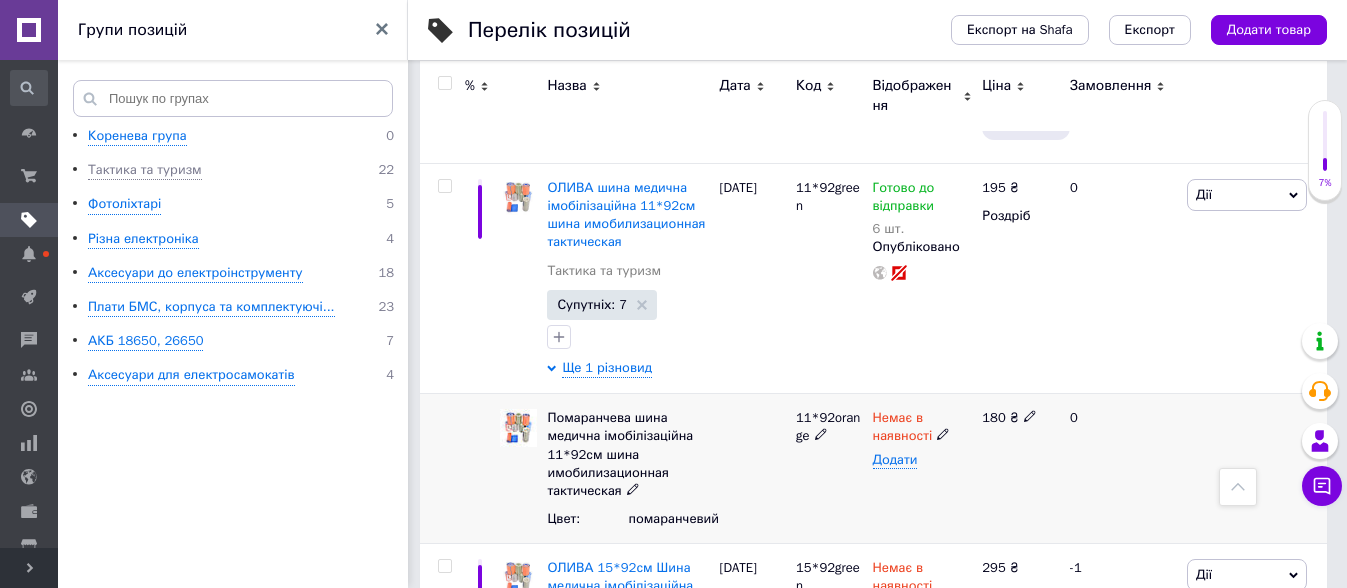 click 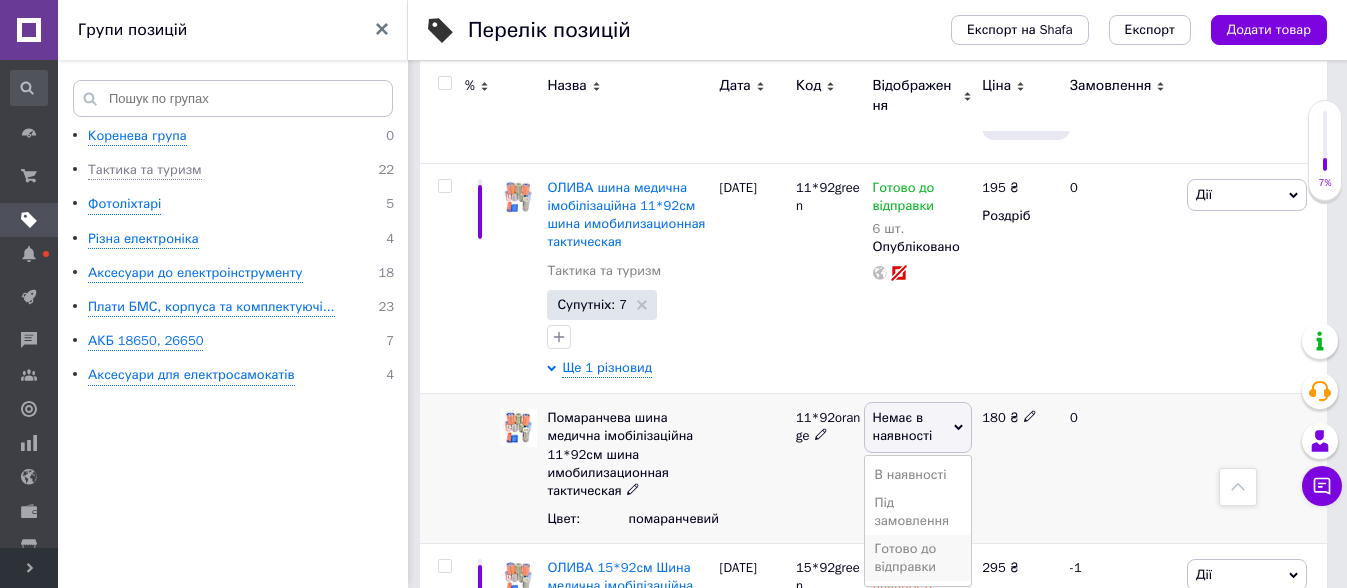 click on "Готово до відправки" at bounding box center (918, 558) 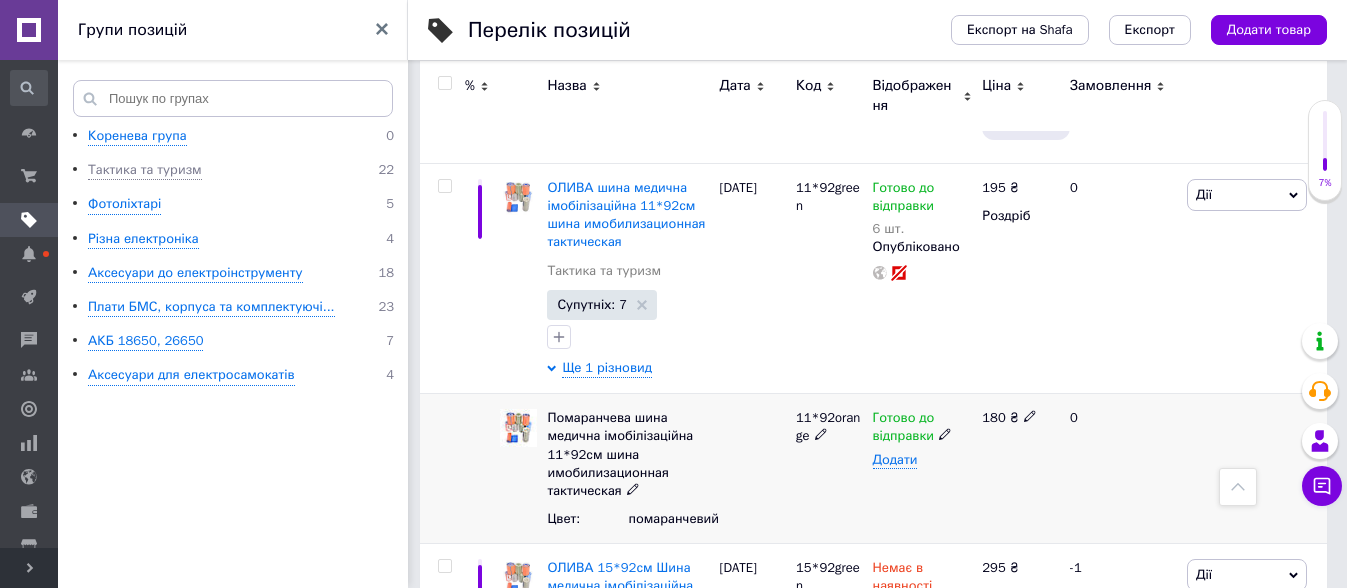 click 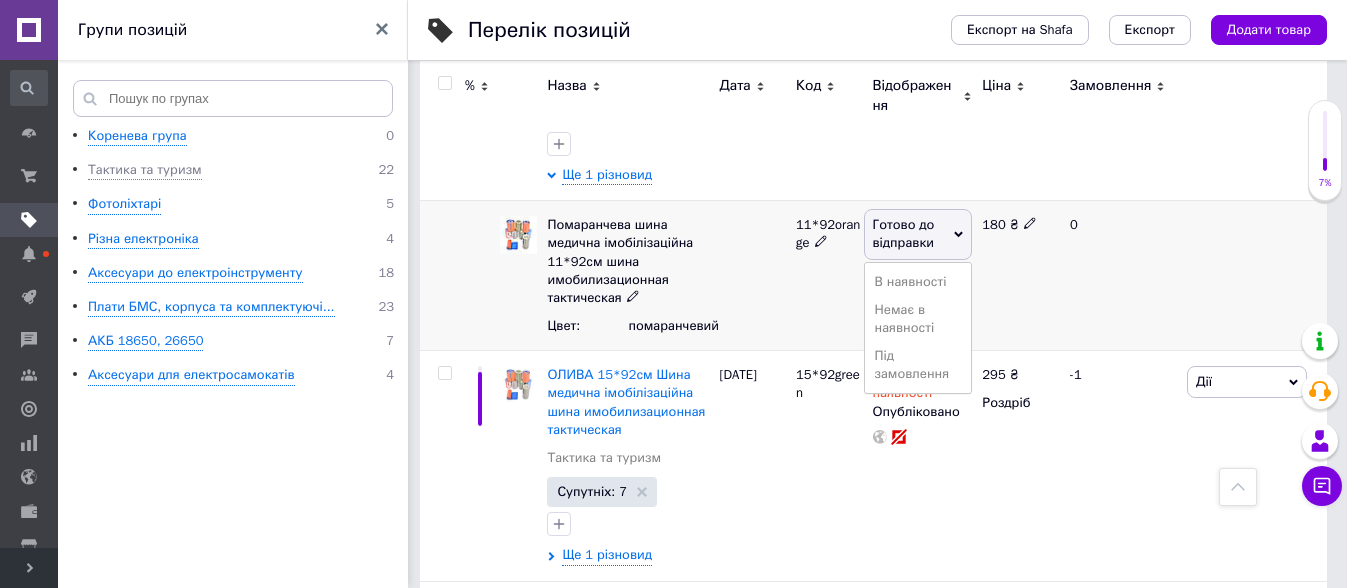 scroll, scrollTop: 1375, scrollLeft: 0, axis: vertical 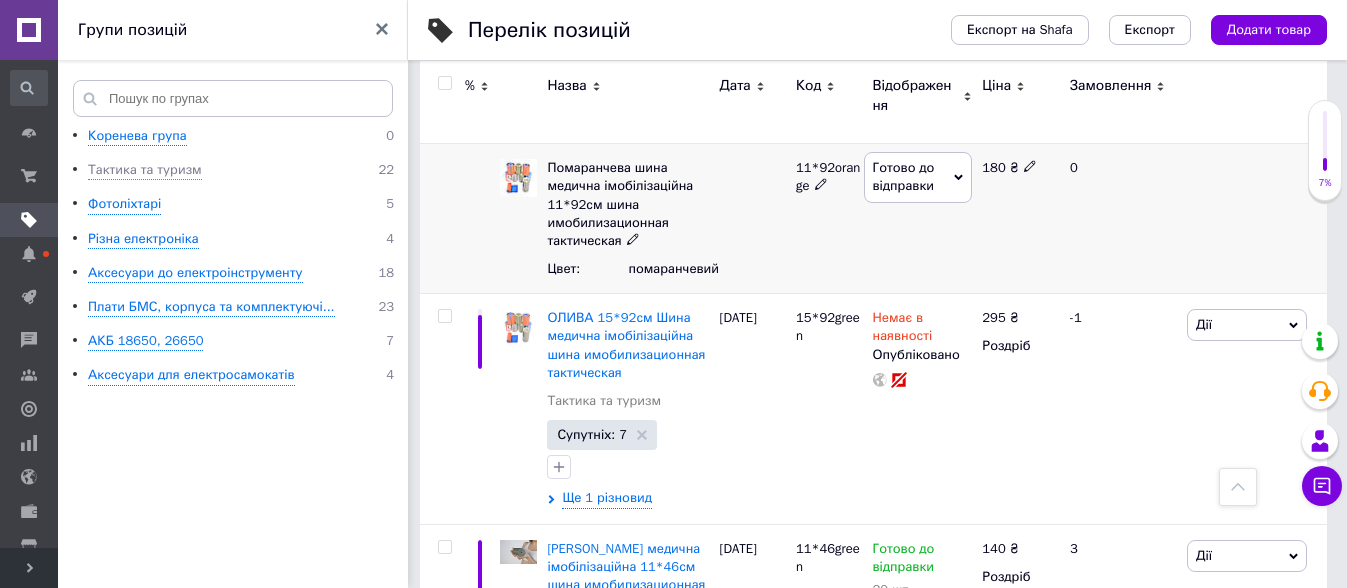 click on "180   ₴" at bounding box center [1017, 219] 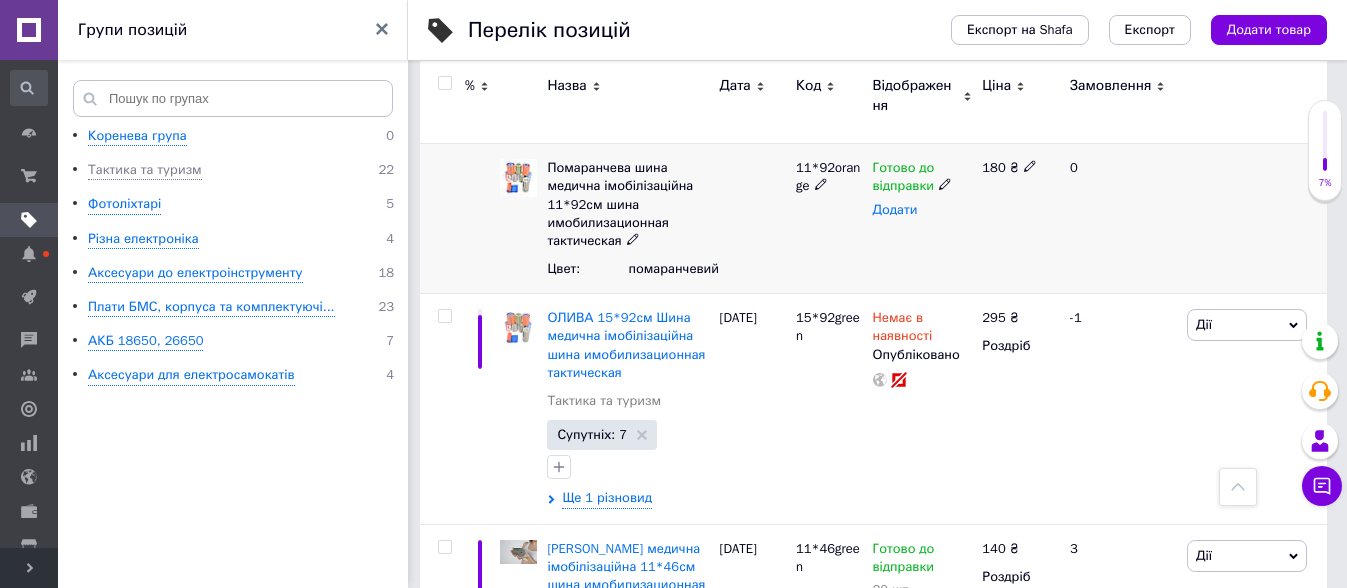 click on "Додати" at bounding box center (895, 210) 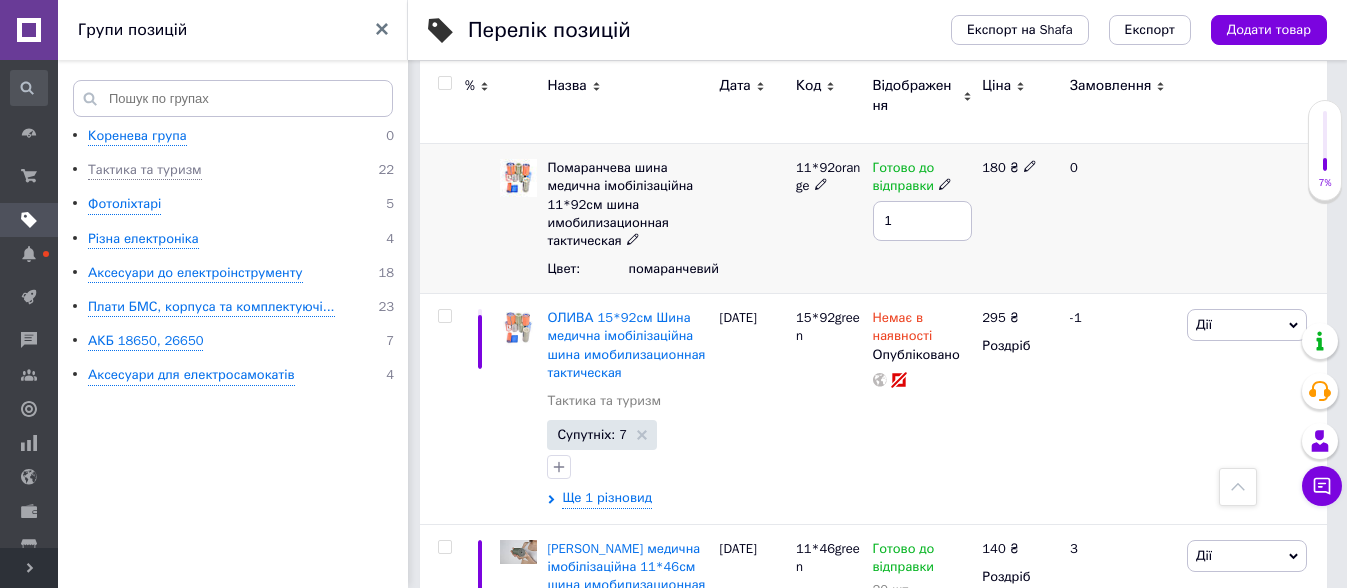 type on "10" 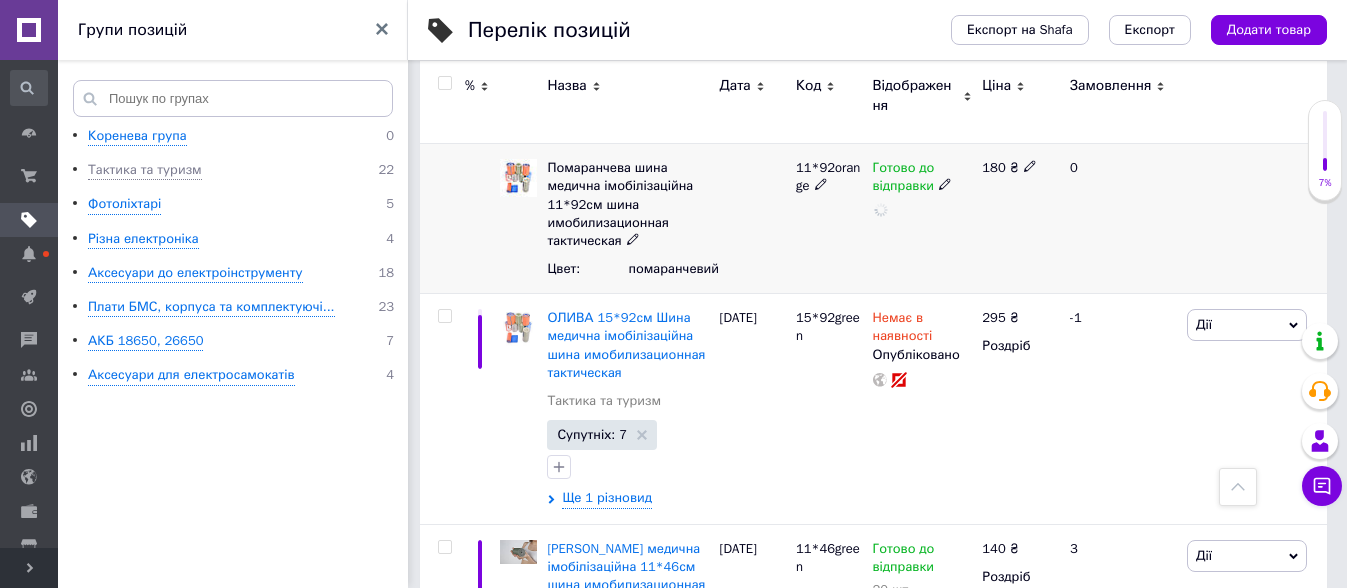 click on "Готово до відправки" at bounding box center (923, 219) 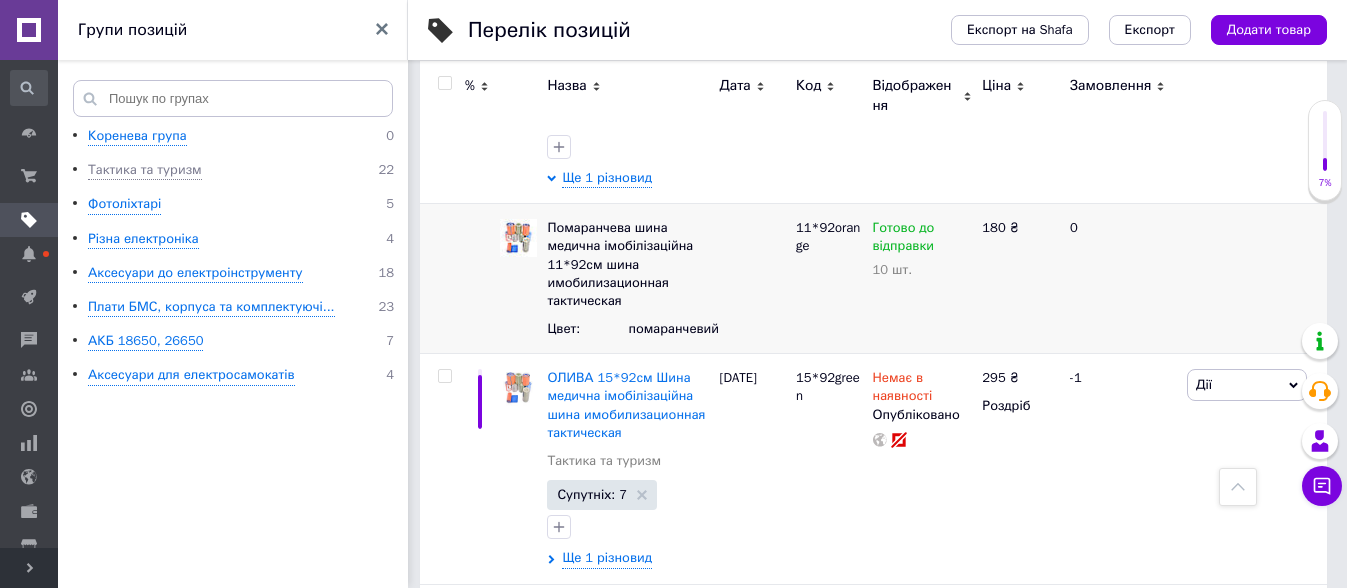 scroll, scrollTop: 1375, scrollLeft: 0, axis: vertical 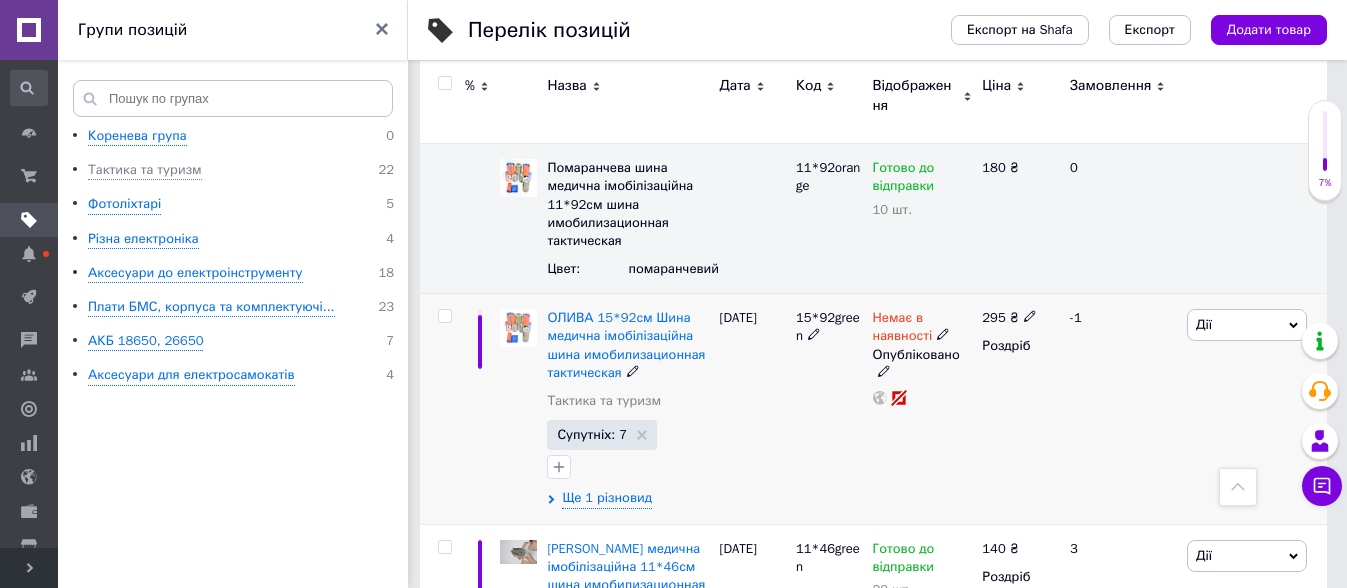 click 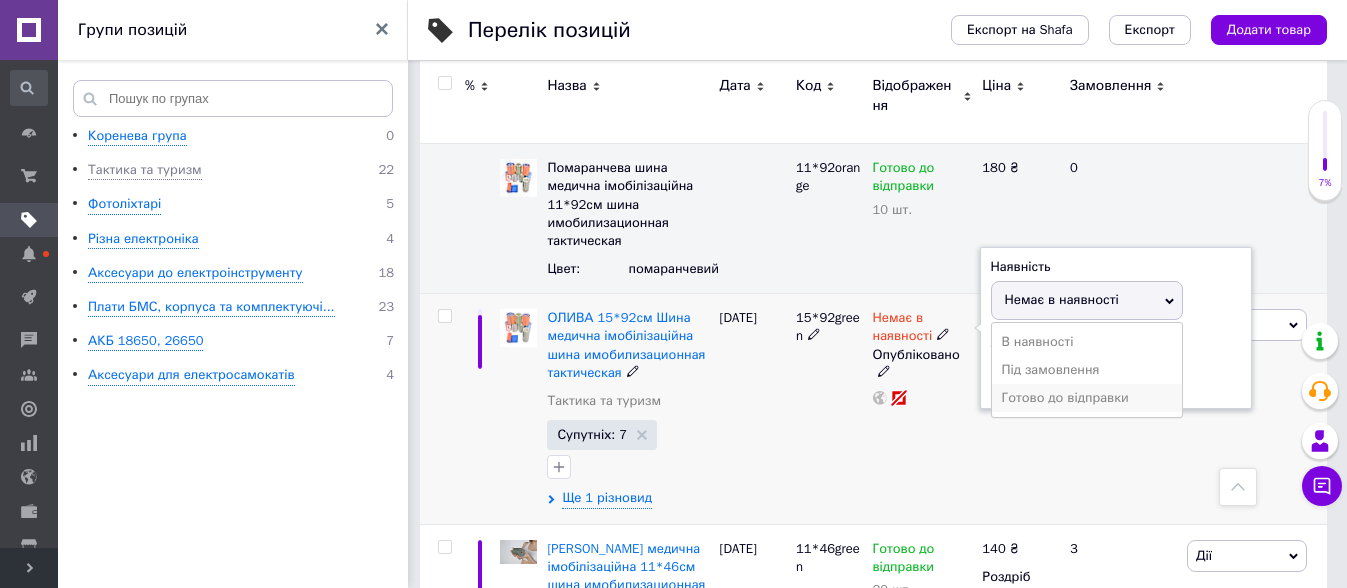click on "Готово до відправки" at bounding box center (1087, 398) 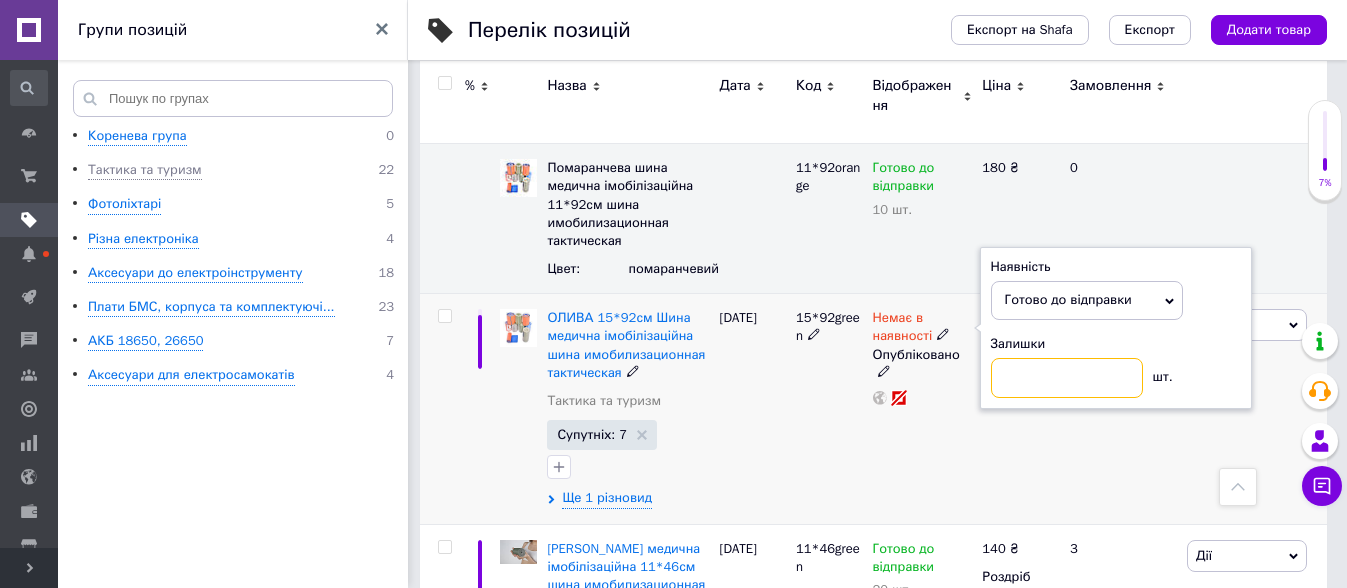 click at bounding box center [1067, 378] 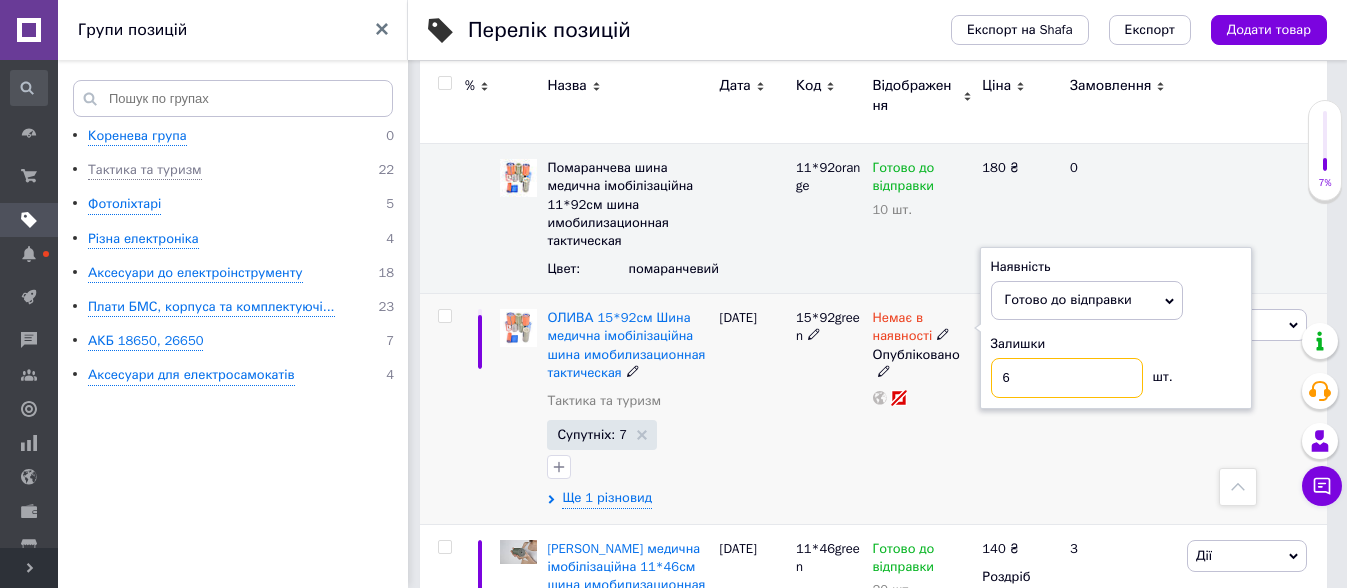 type on "6" 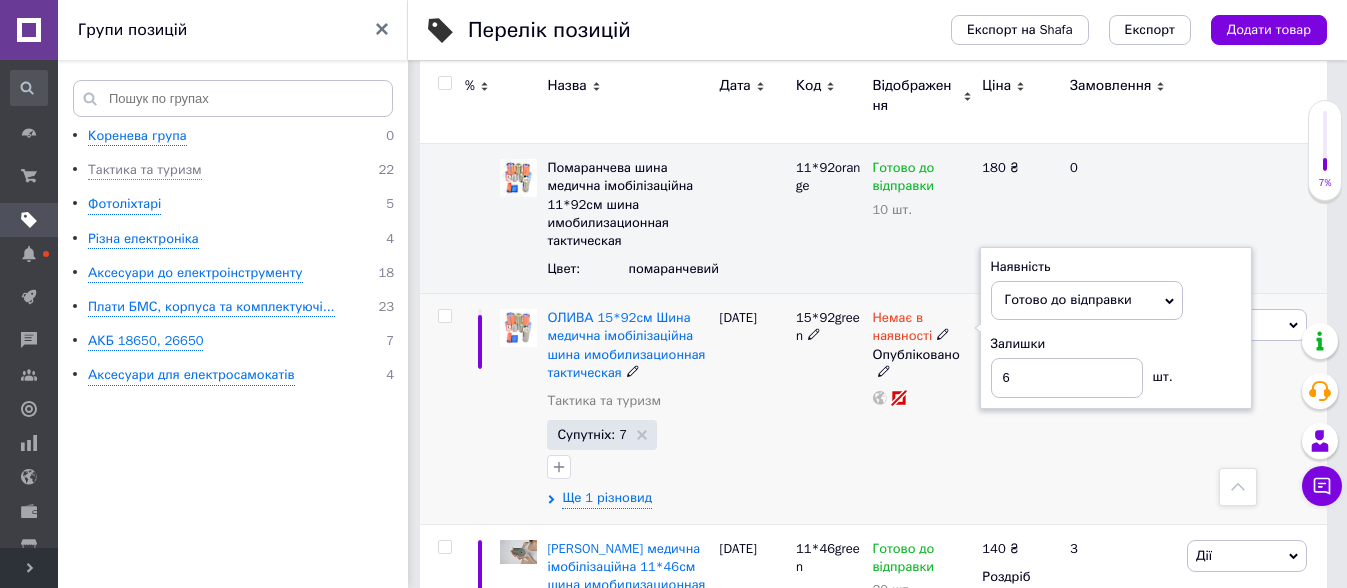 click on "295   ₴ Роздріб" at bounding box center [1017, 409] 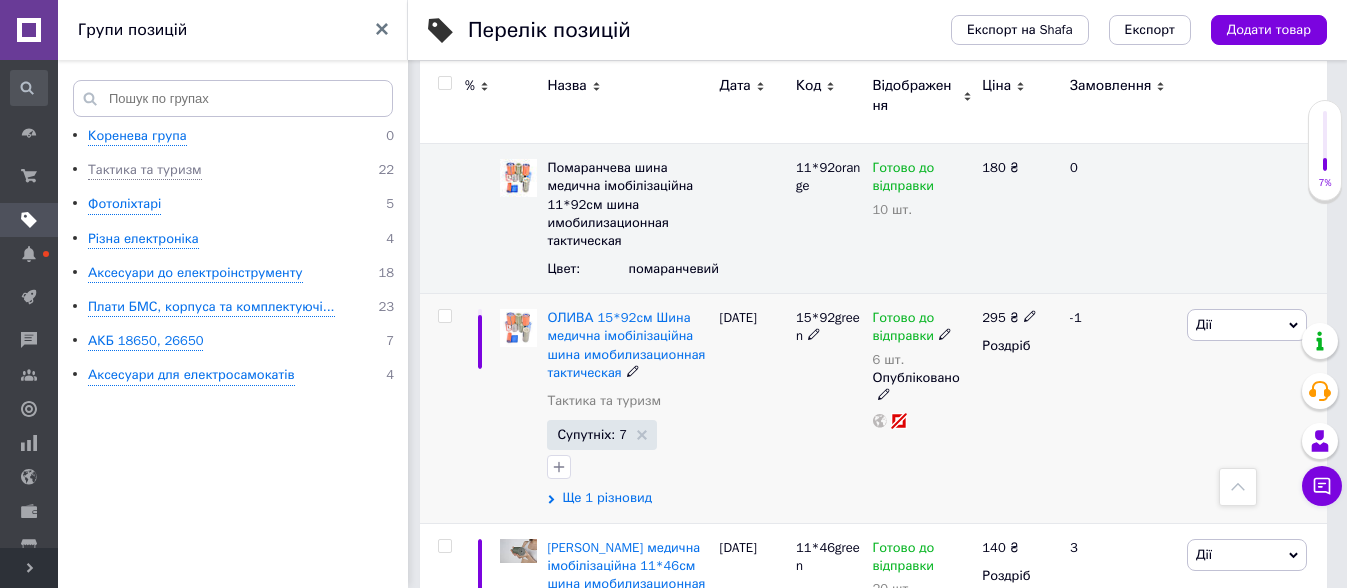 click on "Ще 1 різновид" at bounding box center [607, 498] 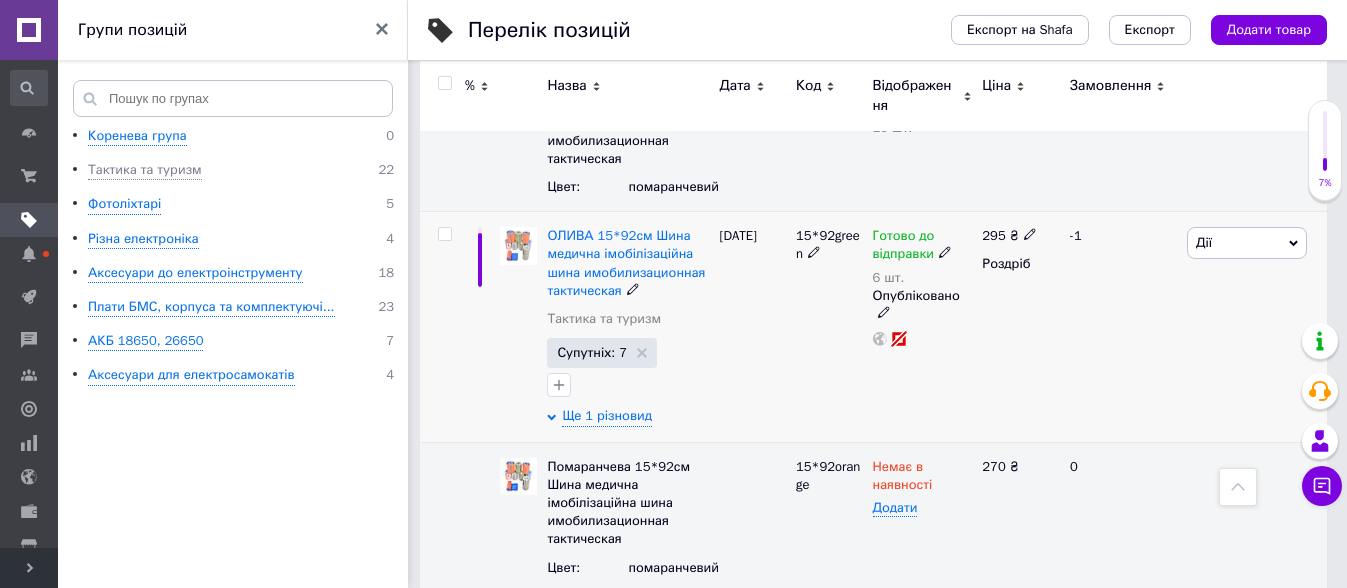 scroll, scrollTop: 1500, scrollLeft: 0, axis: vertical 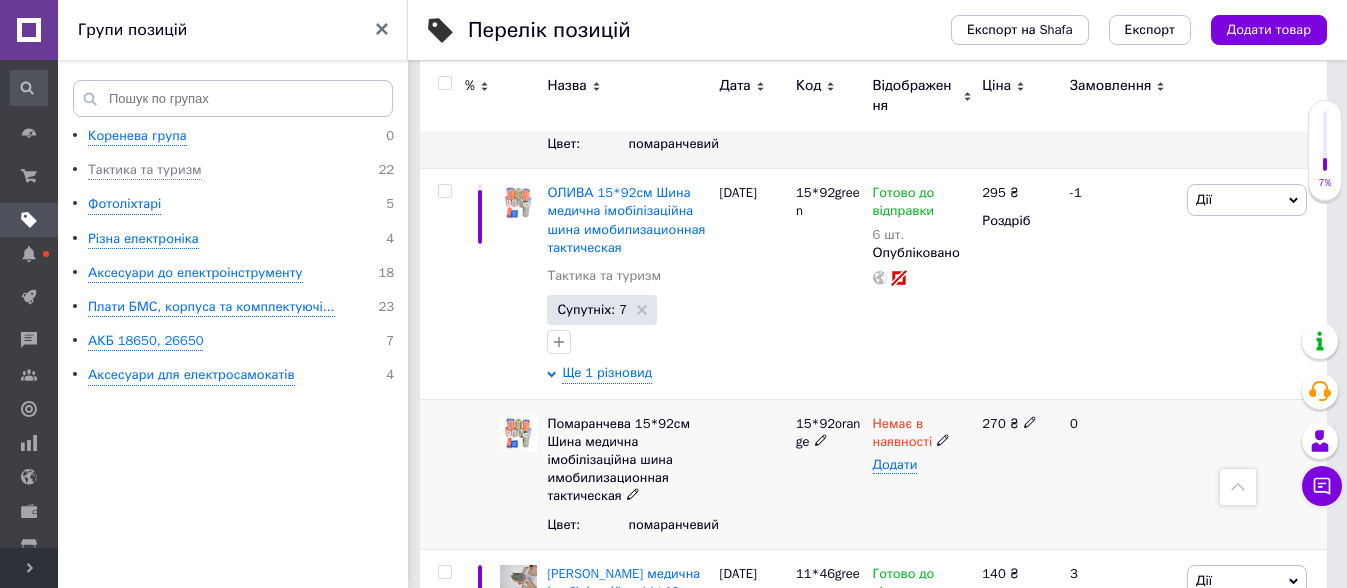 click 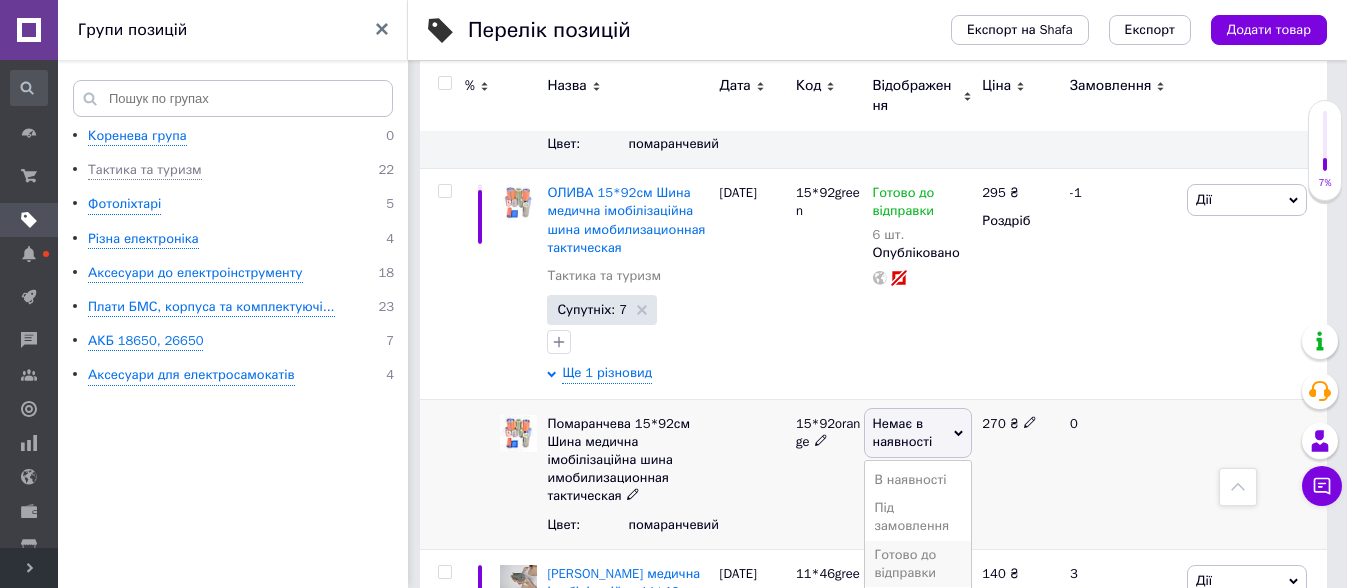 click on "Готово до відправки" at bounding box center (918, 564) 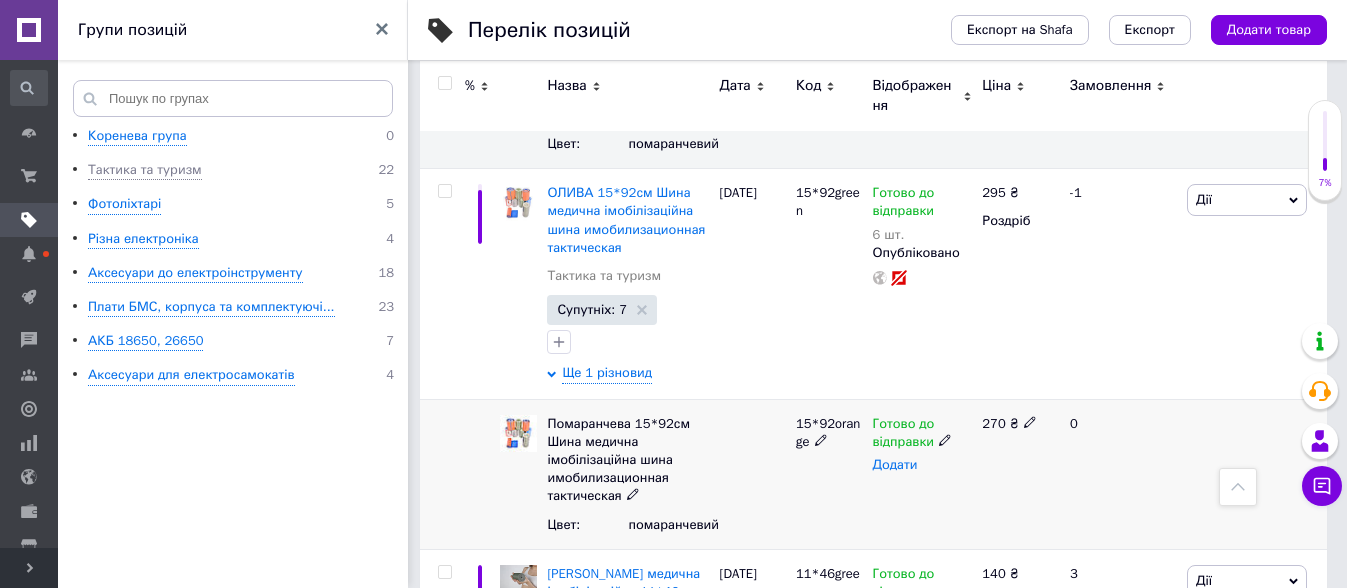click on "Додати" at bounding box center (895, 465) 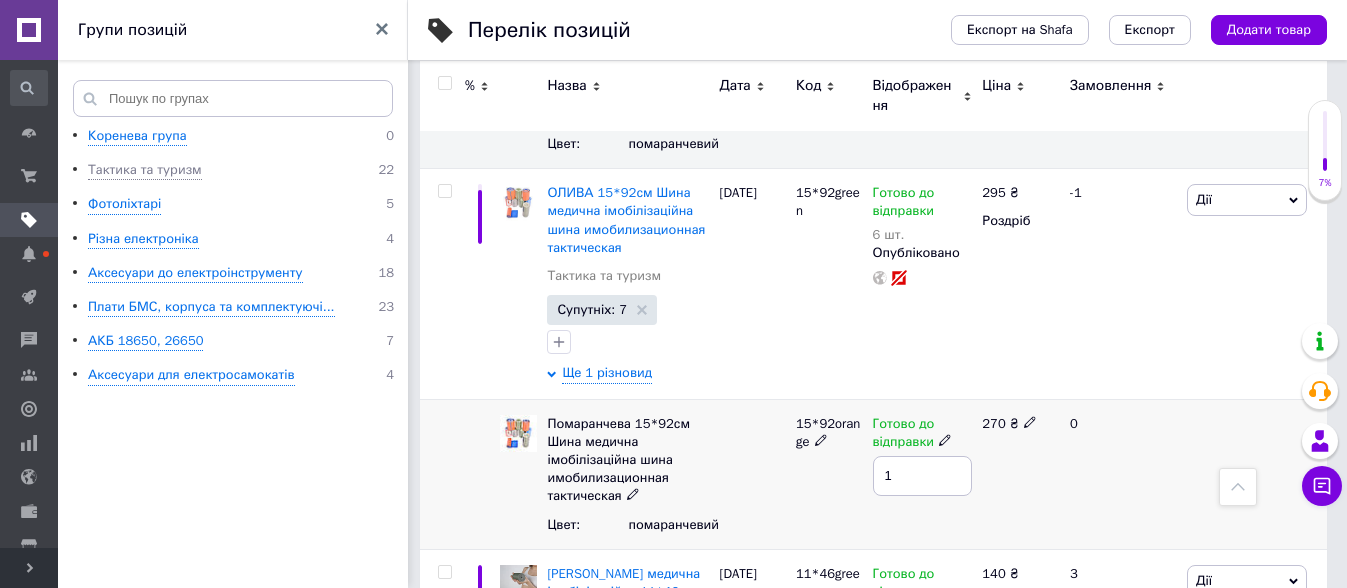 type on "10" 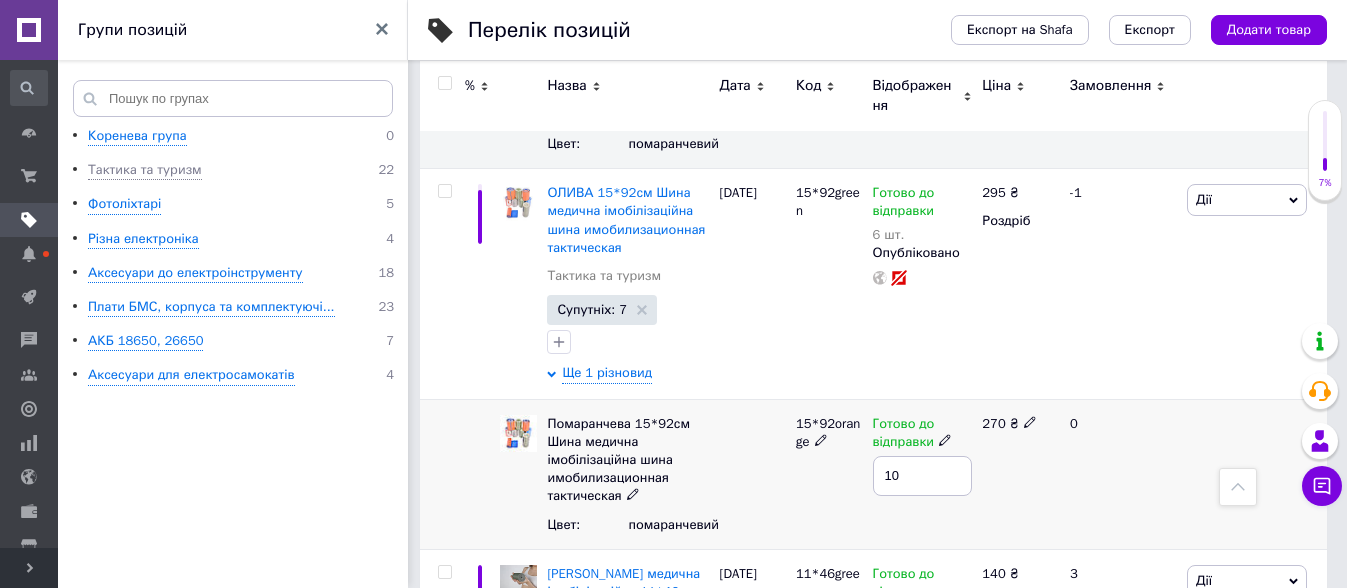 click on "15*92orange" at bounding box center (829, 474) 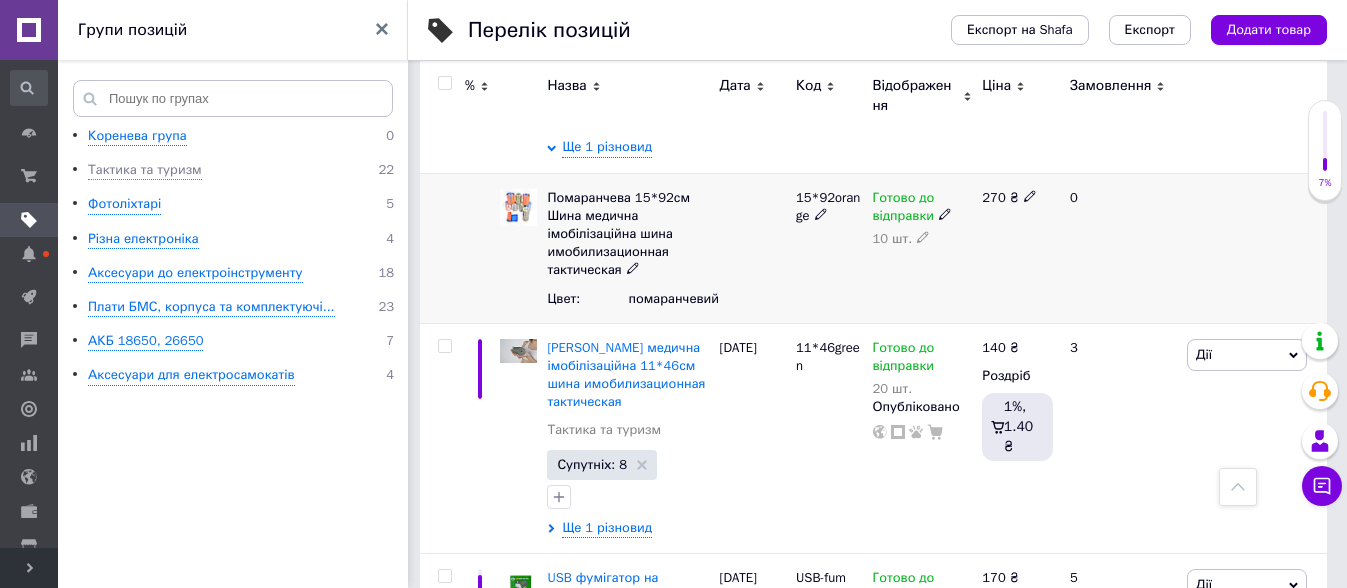 scroll, scrollTop: 1750, scrollLeft: 0, axis: vertical 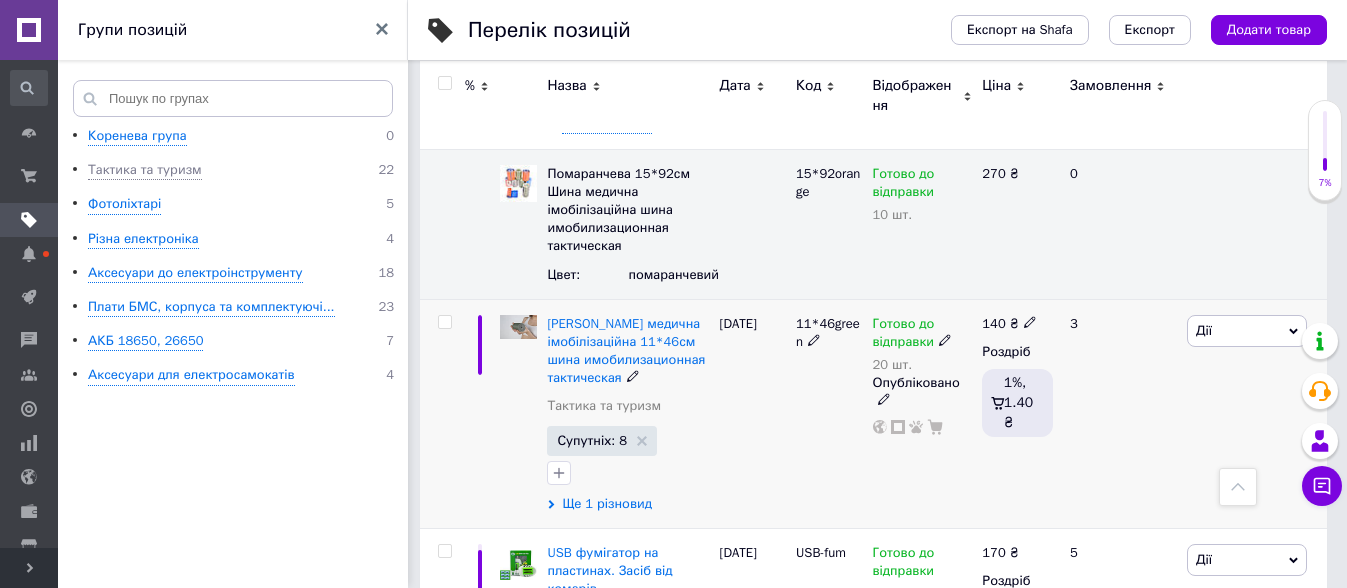 click on "Ще 1 різновид" at bounding box center (607, 504) 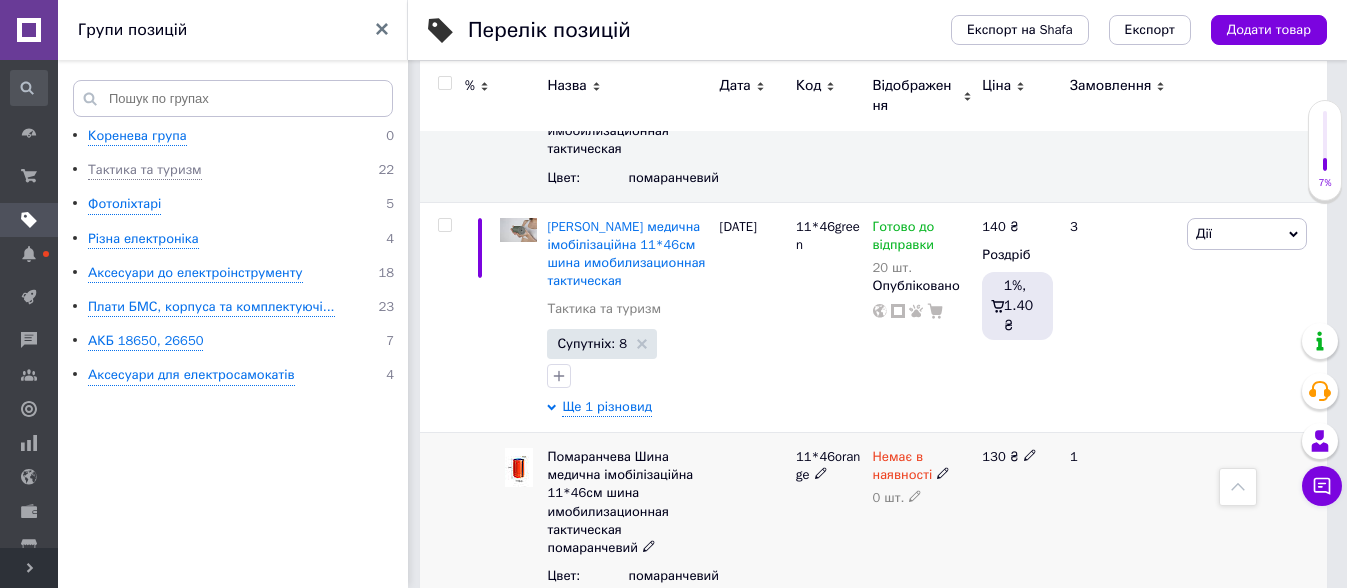 scroll, scrollTop: 2000, scrollLeft: 0, axis: vertical 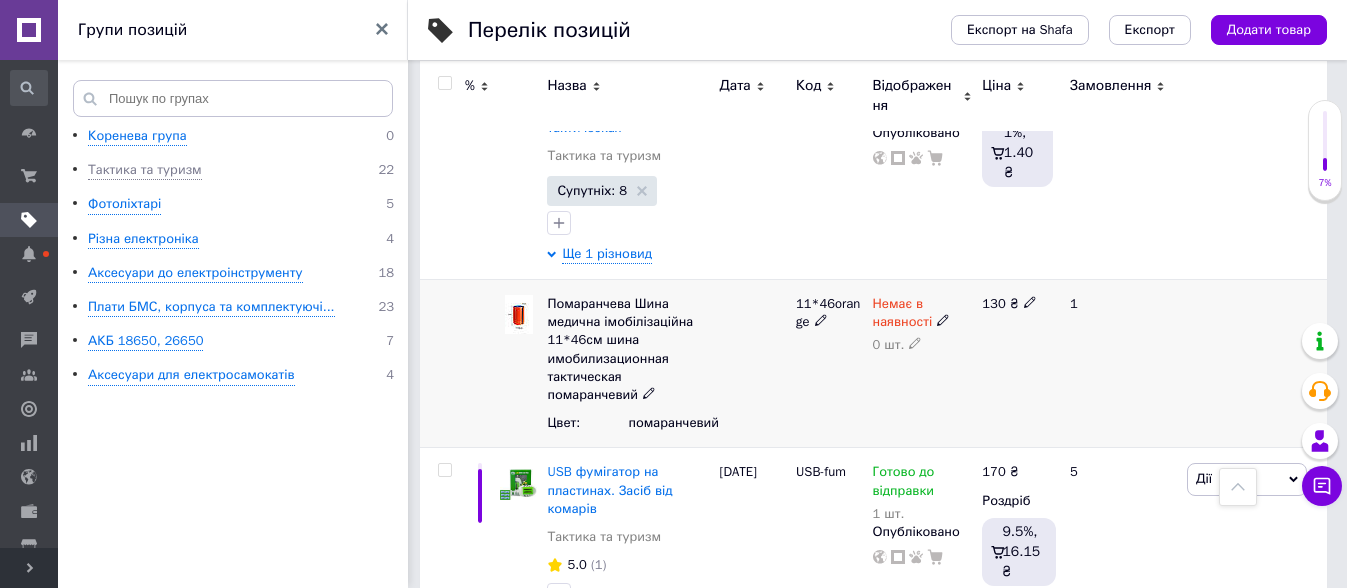 click 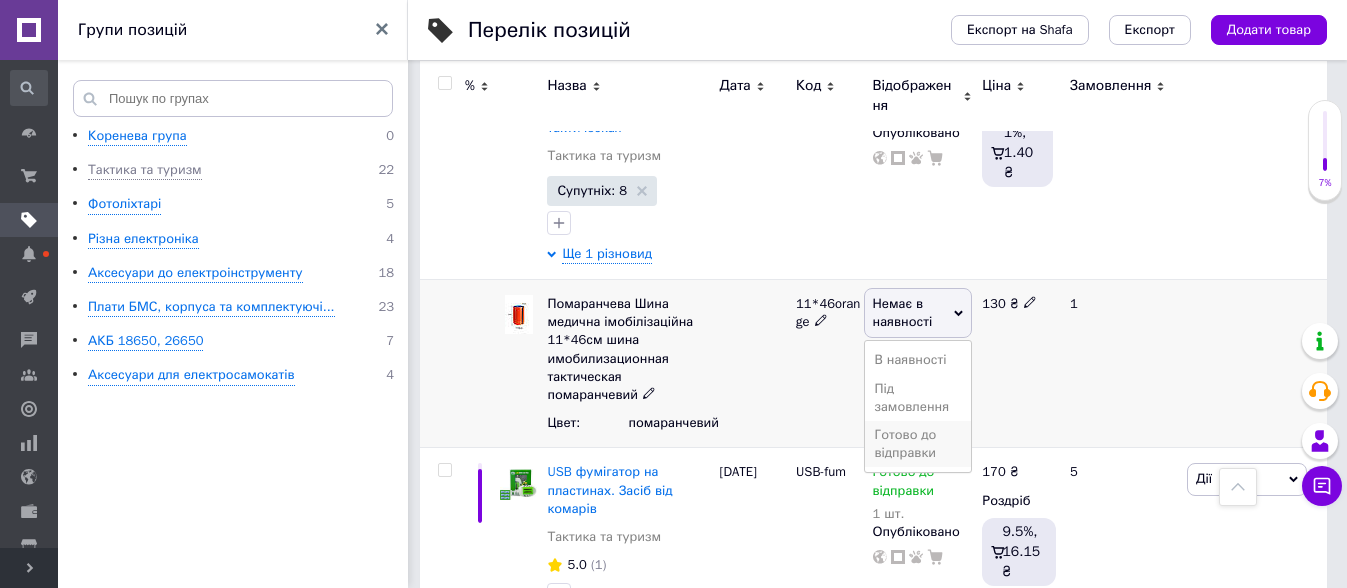 click on "Готово до відправки" at bounding box center [918, 444] 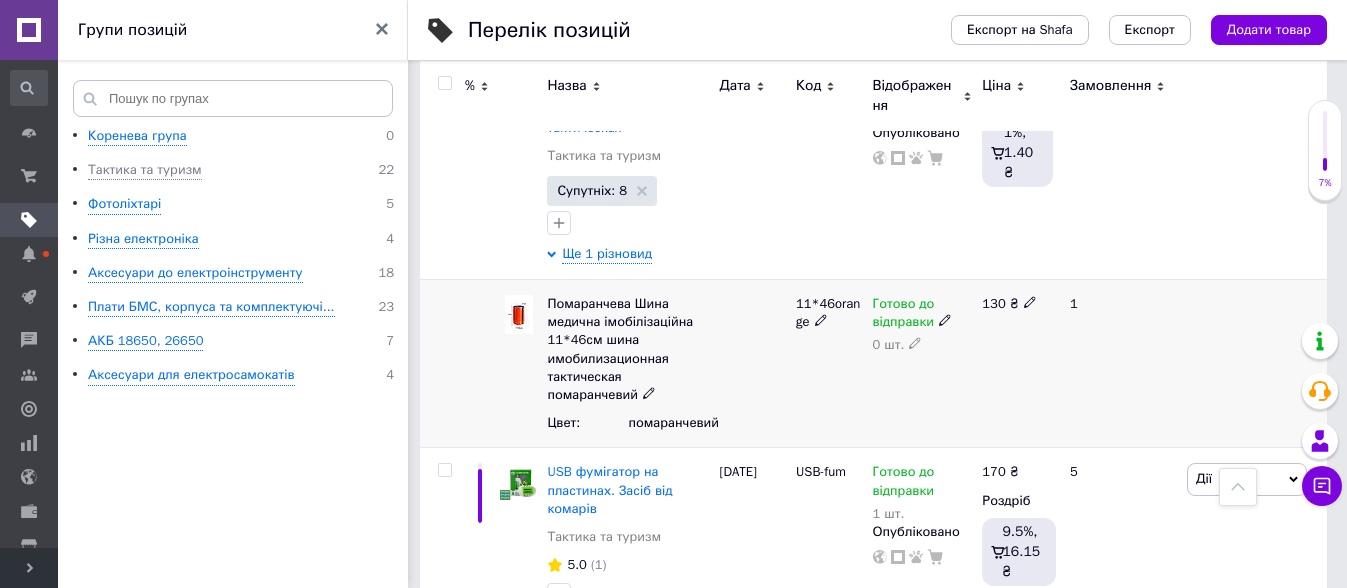 click 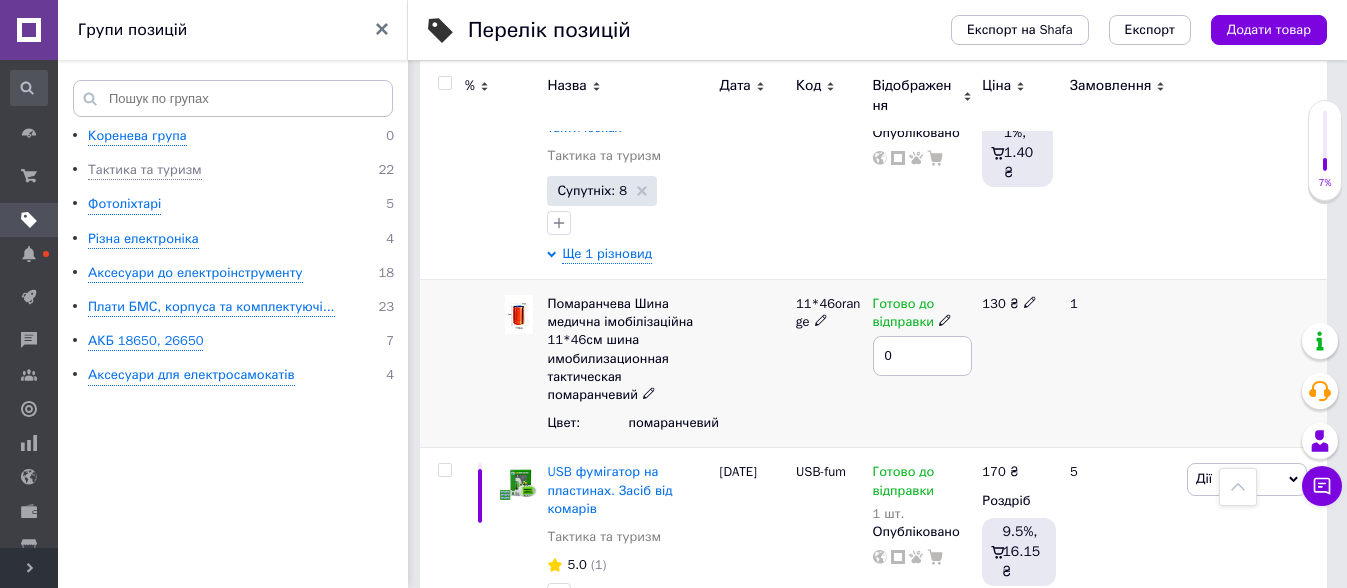 drag, startPoint x: 909, startPoint y: 324, endPoint x: 881, endPoint y: 339, distance: 31.764761 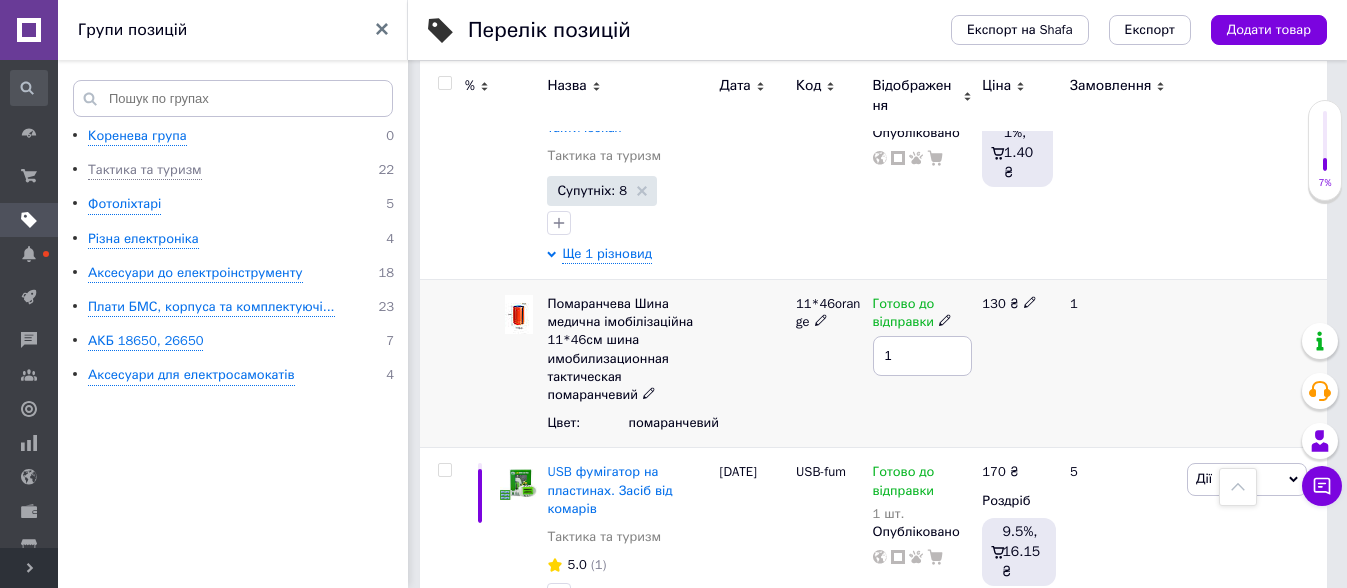 type on "10" 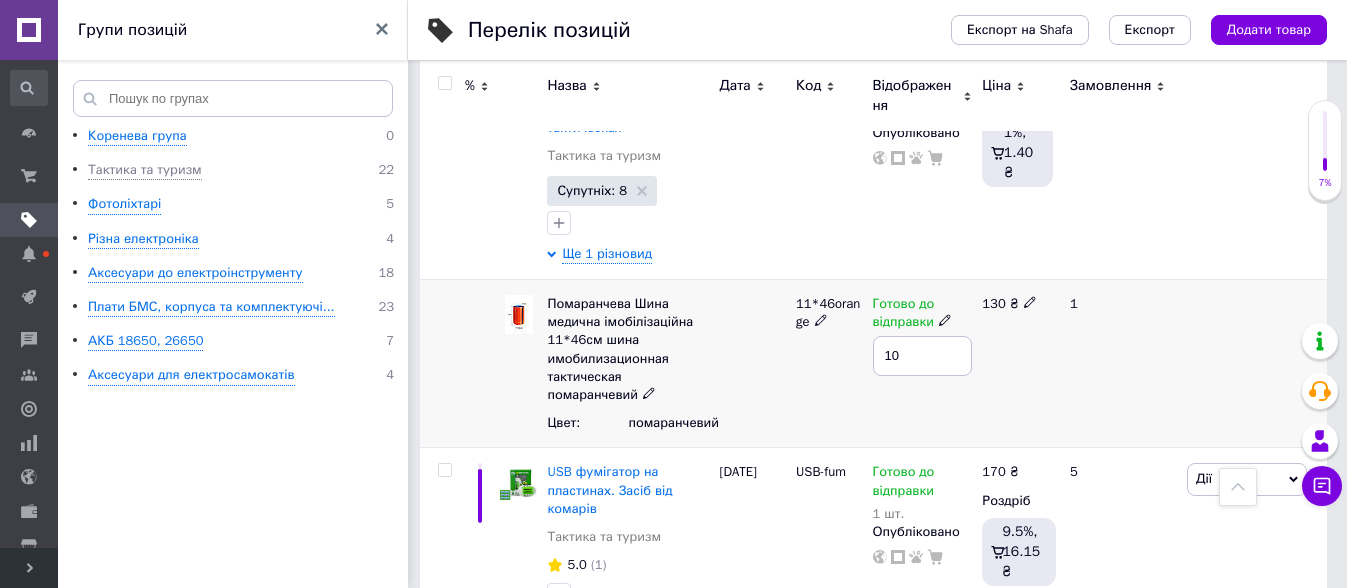 click on "Готово до відправки 10" at bounding box center (923, 364) 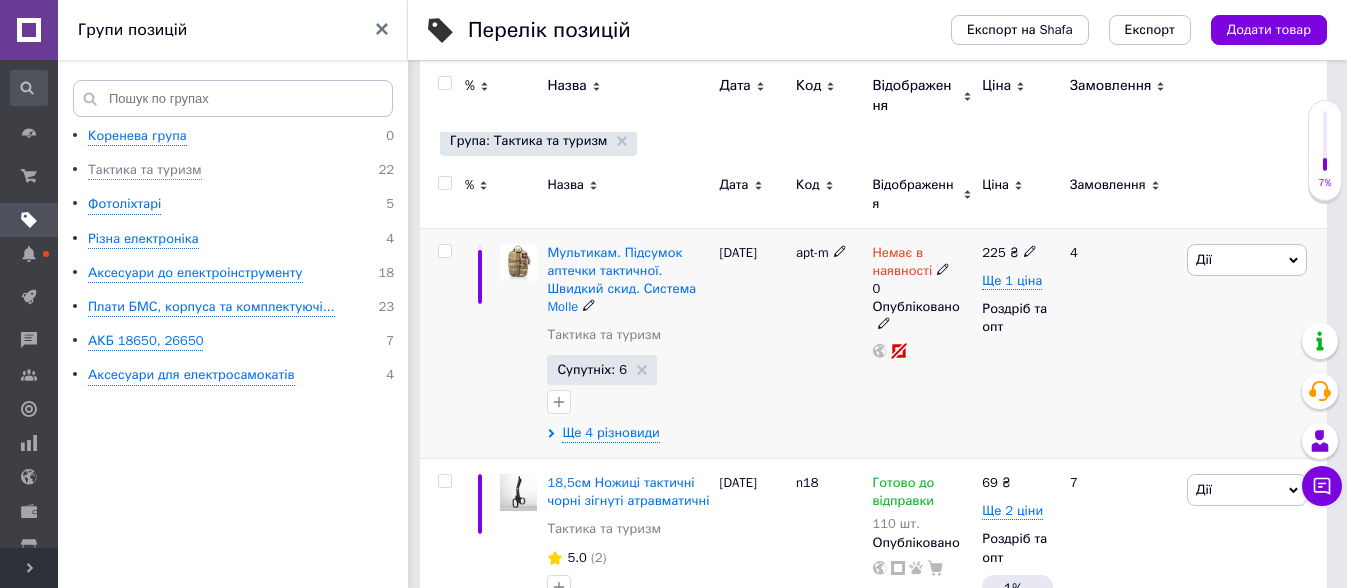scroll, scrollTop: 375, scrollLeft: 0, axis: vertical 